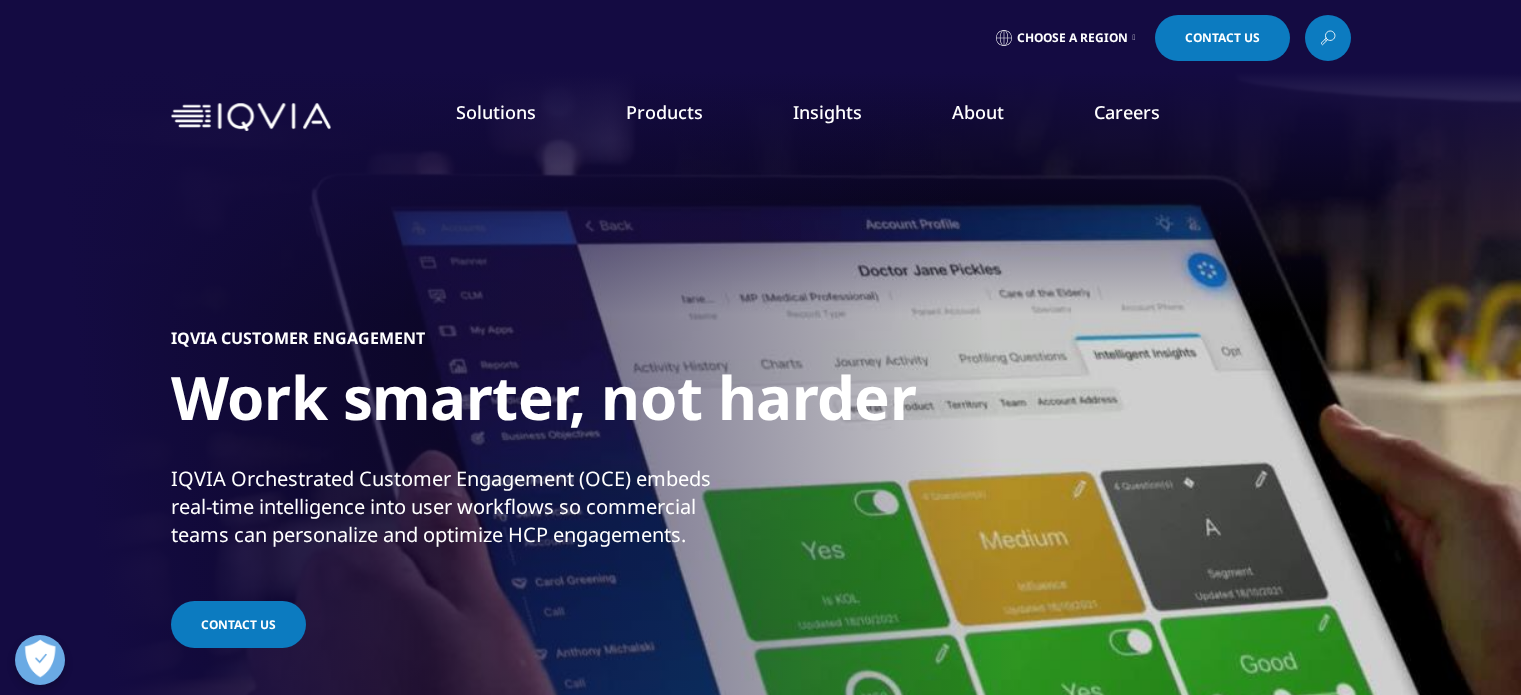 scroll, scrollTop: 0, scrollLeft: 0, axis: both 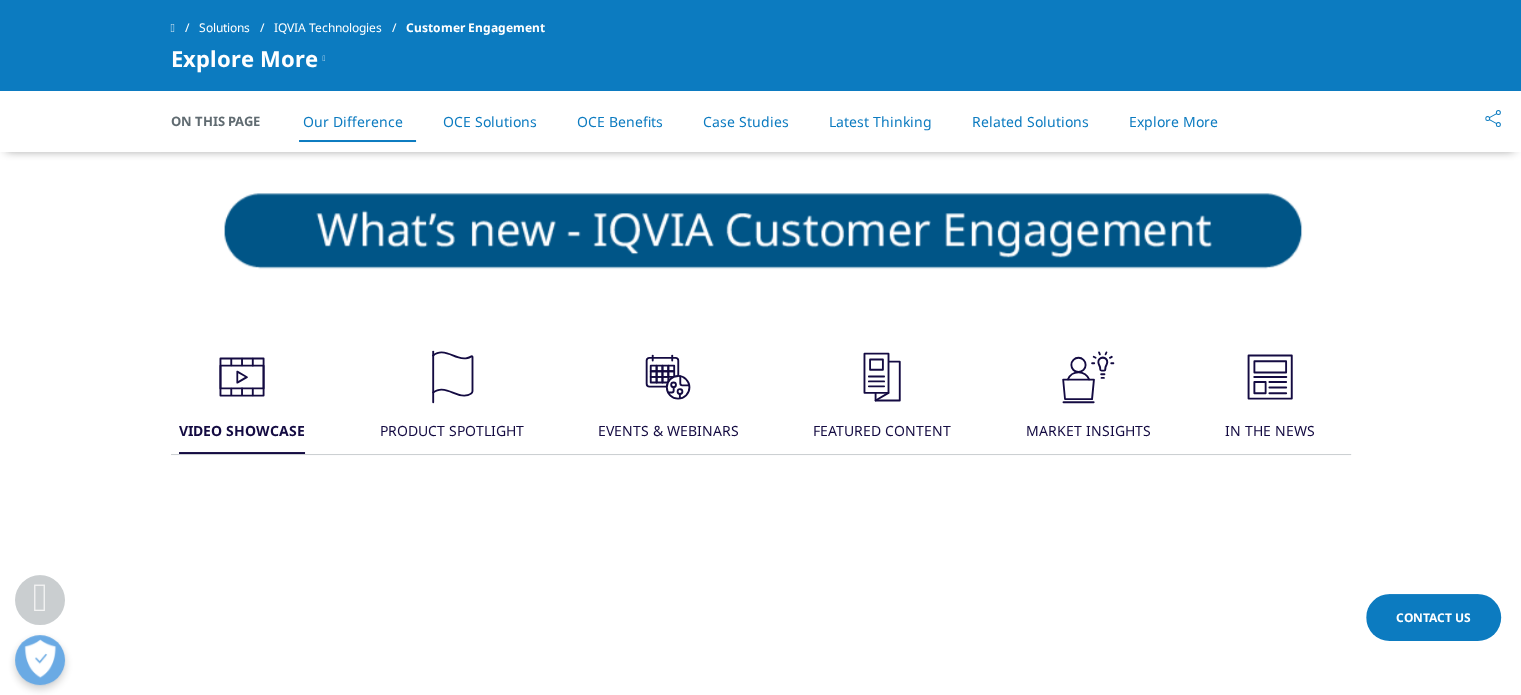 click on ".cls-1{fill:#231f20;}" 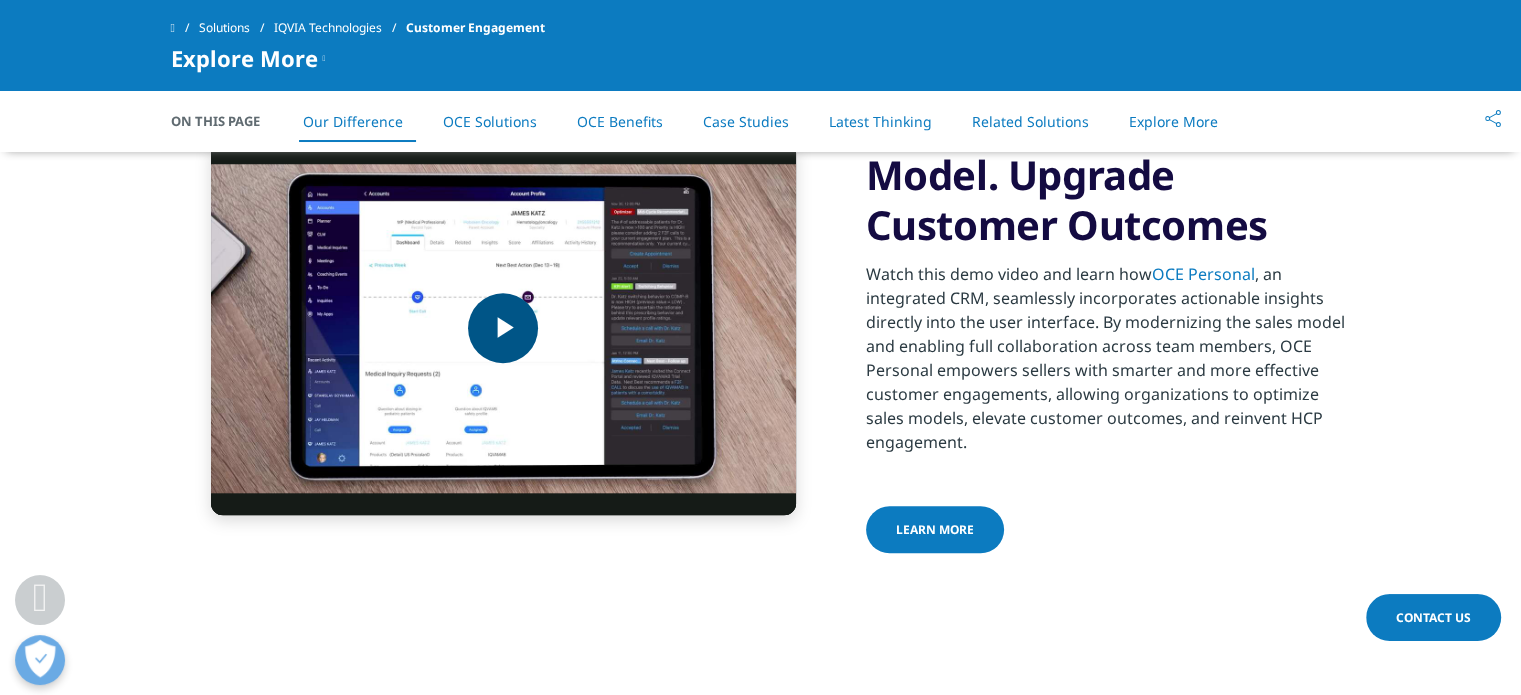 scroll, scrollTop: 1800, scrollLeft: 0, axis: vertical 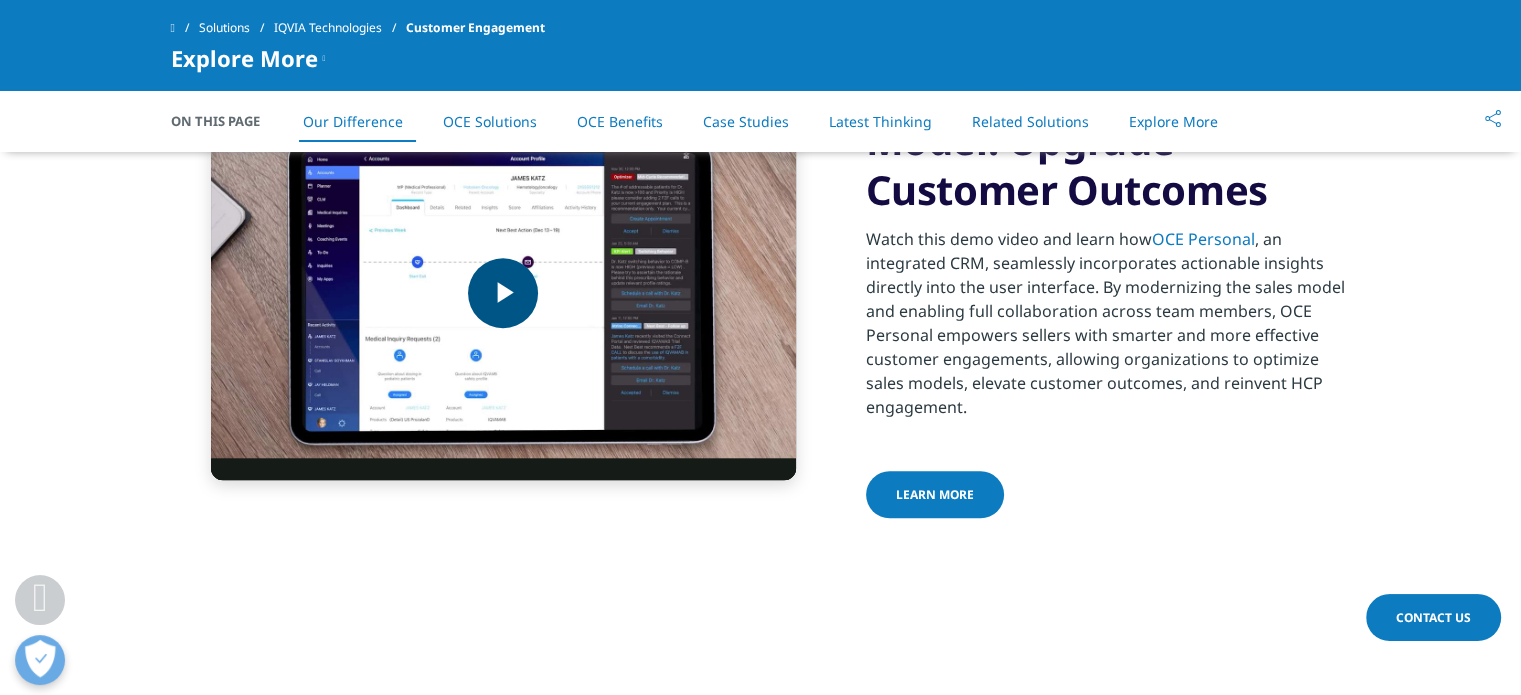 click at bounding box center [503, 293] 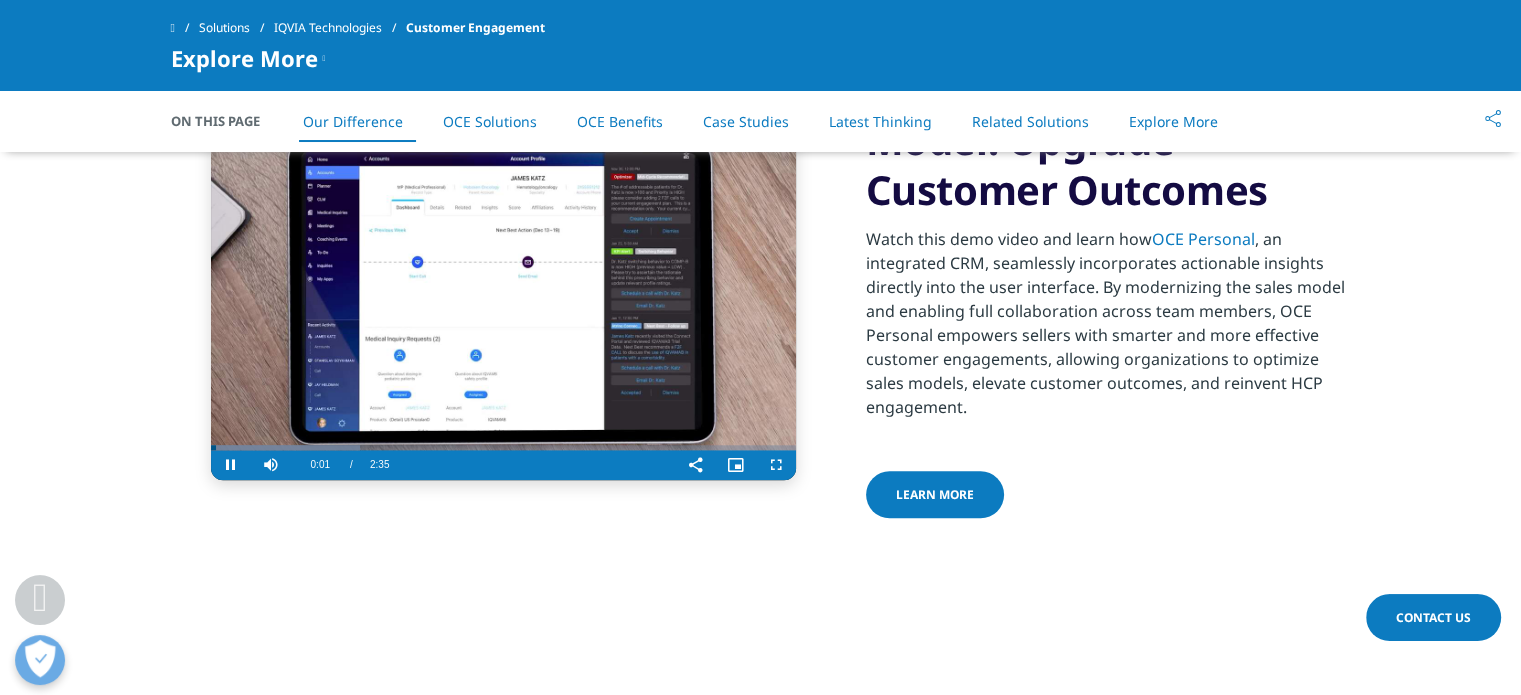 scroll, scrollTop: 1700, scrollLeft: 0, axis: vertical 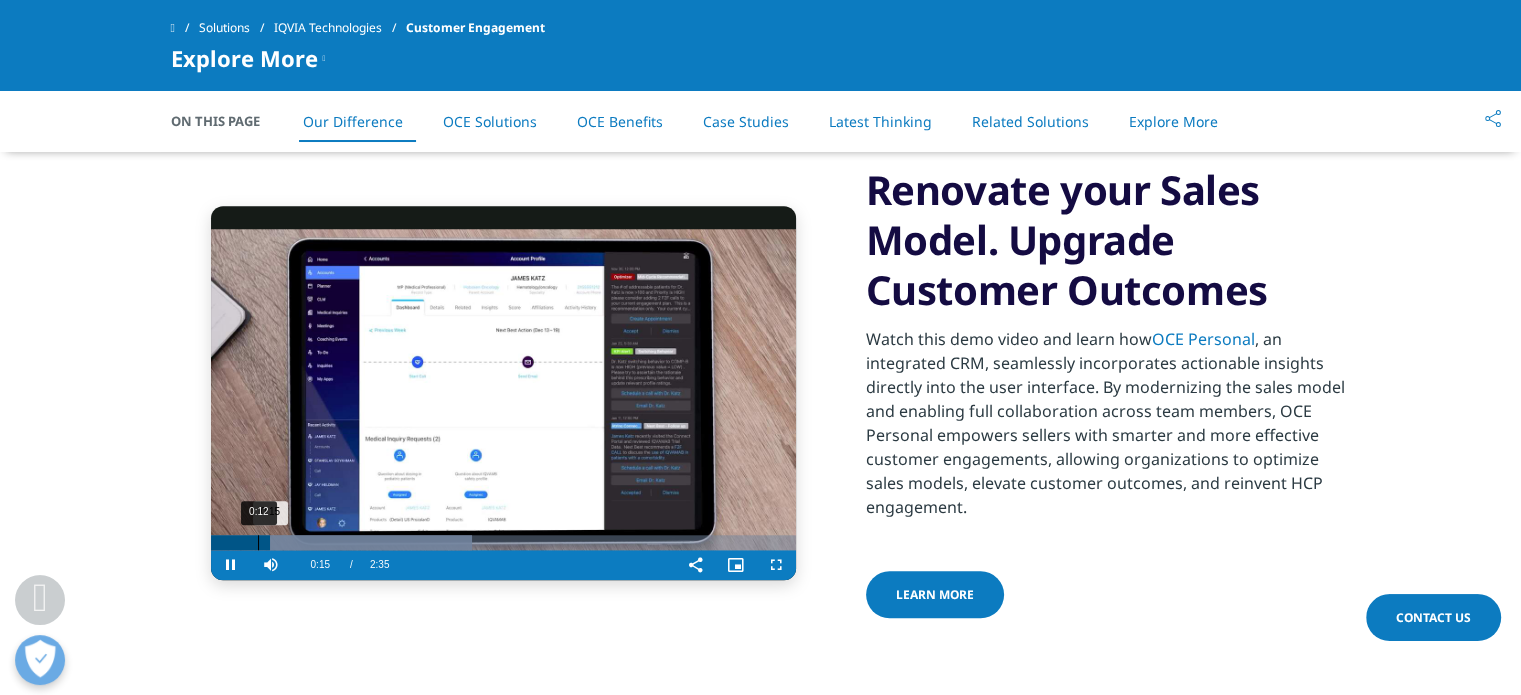 click on "0:12" at bounding box center (258, 542) 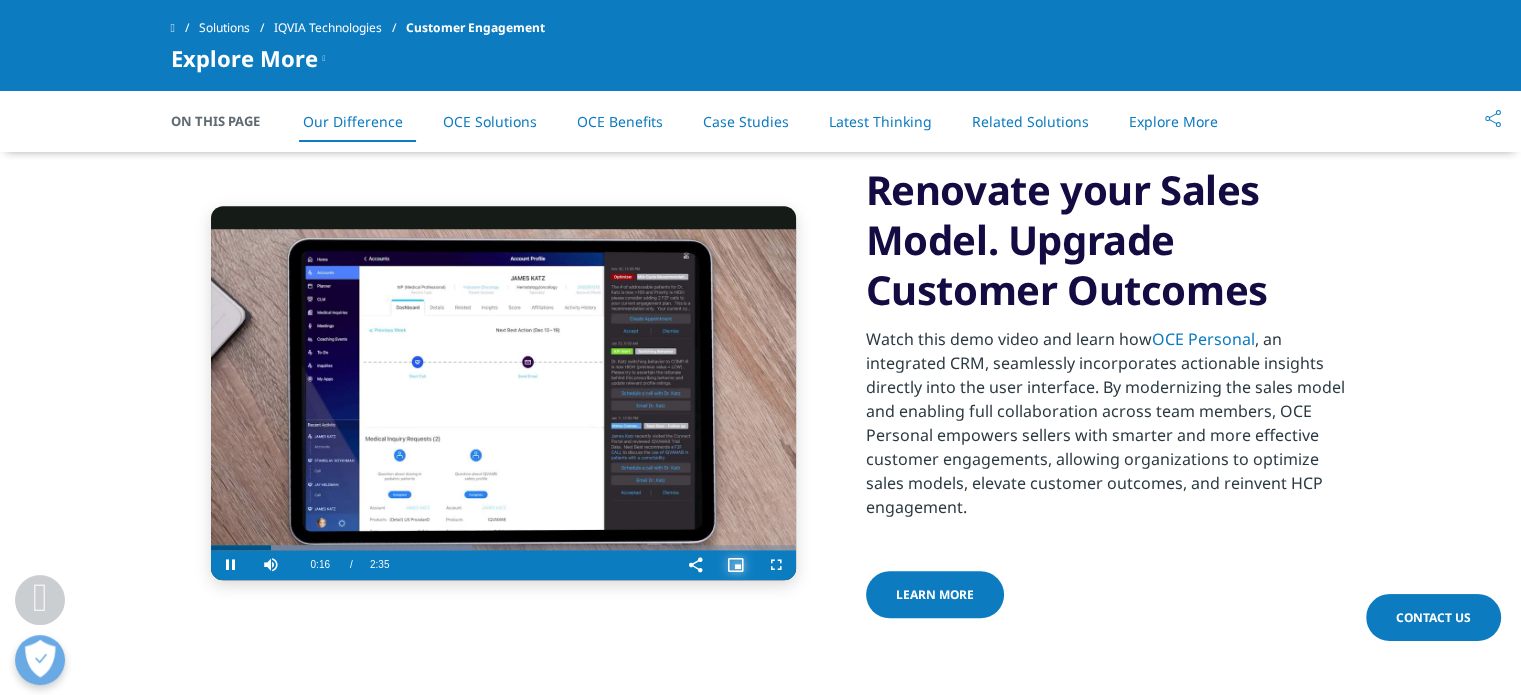 click at bounding box center [736, 565] 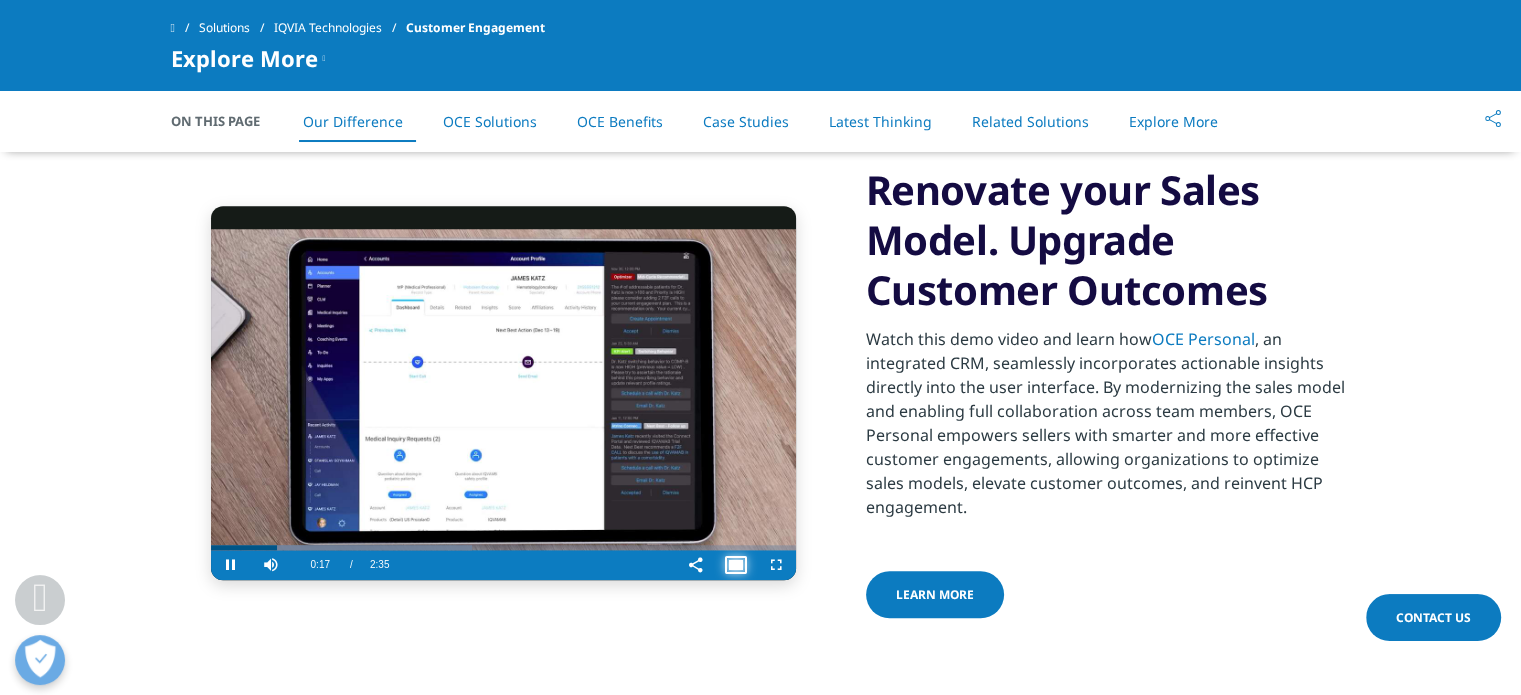 click at bounding box center (736, 565) 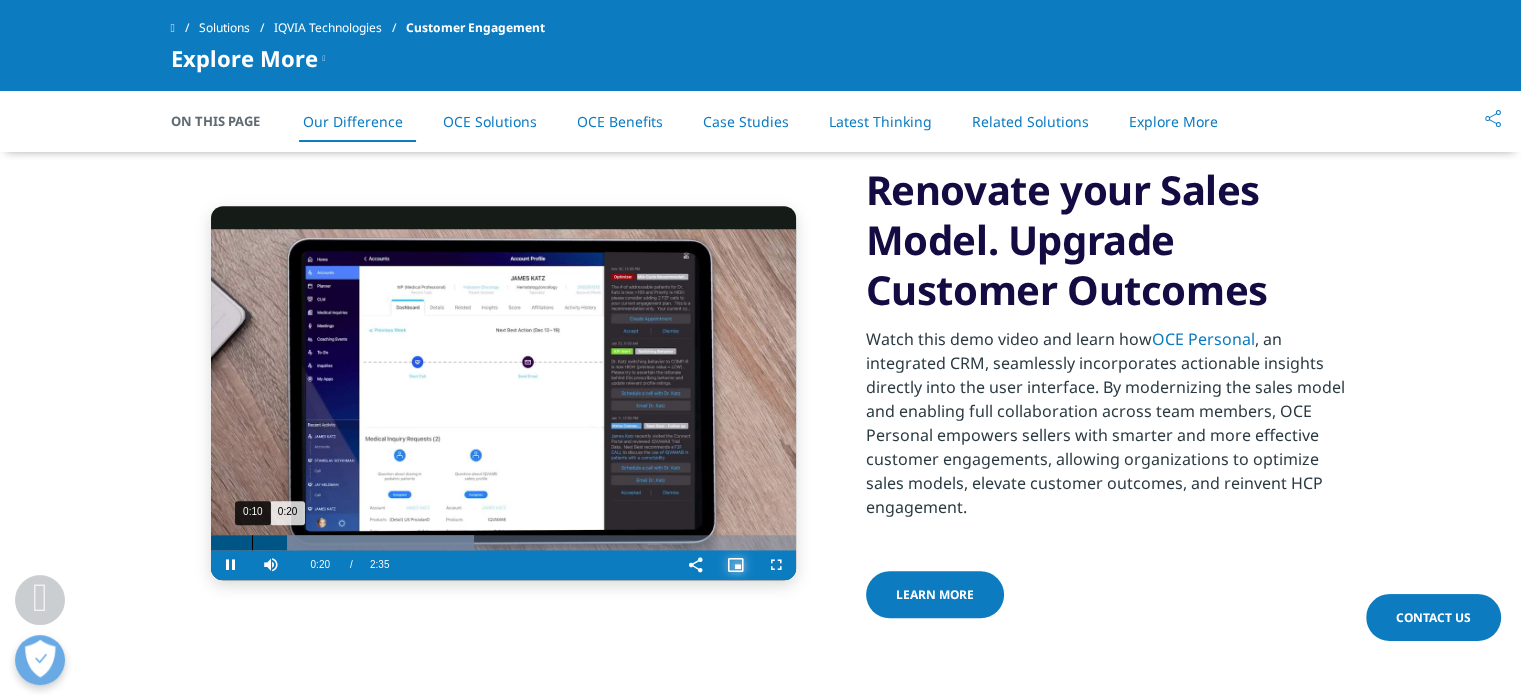 click on "0:10" at bounding box center (252, 542) 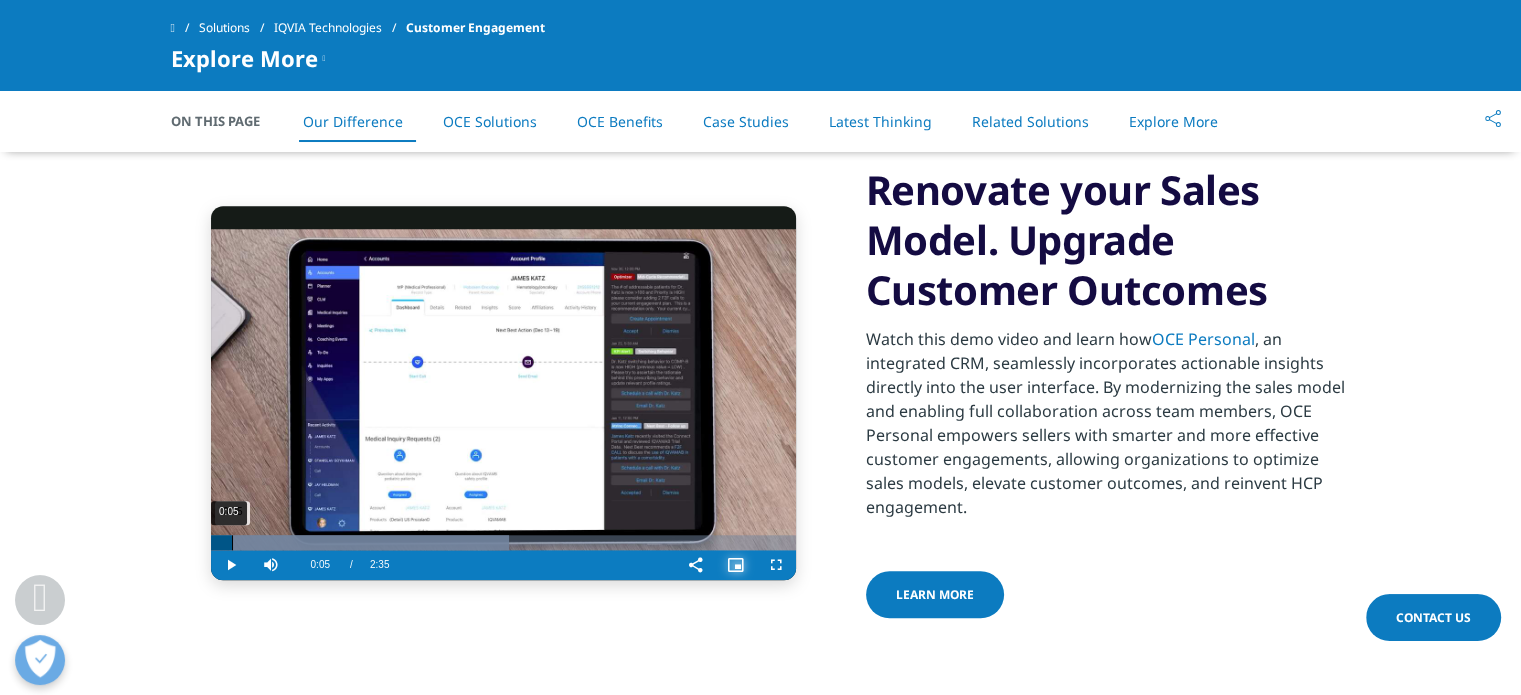 click on "0:05" at bounding box center (232, 542) 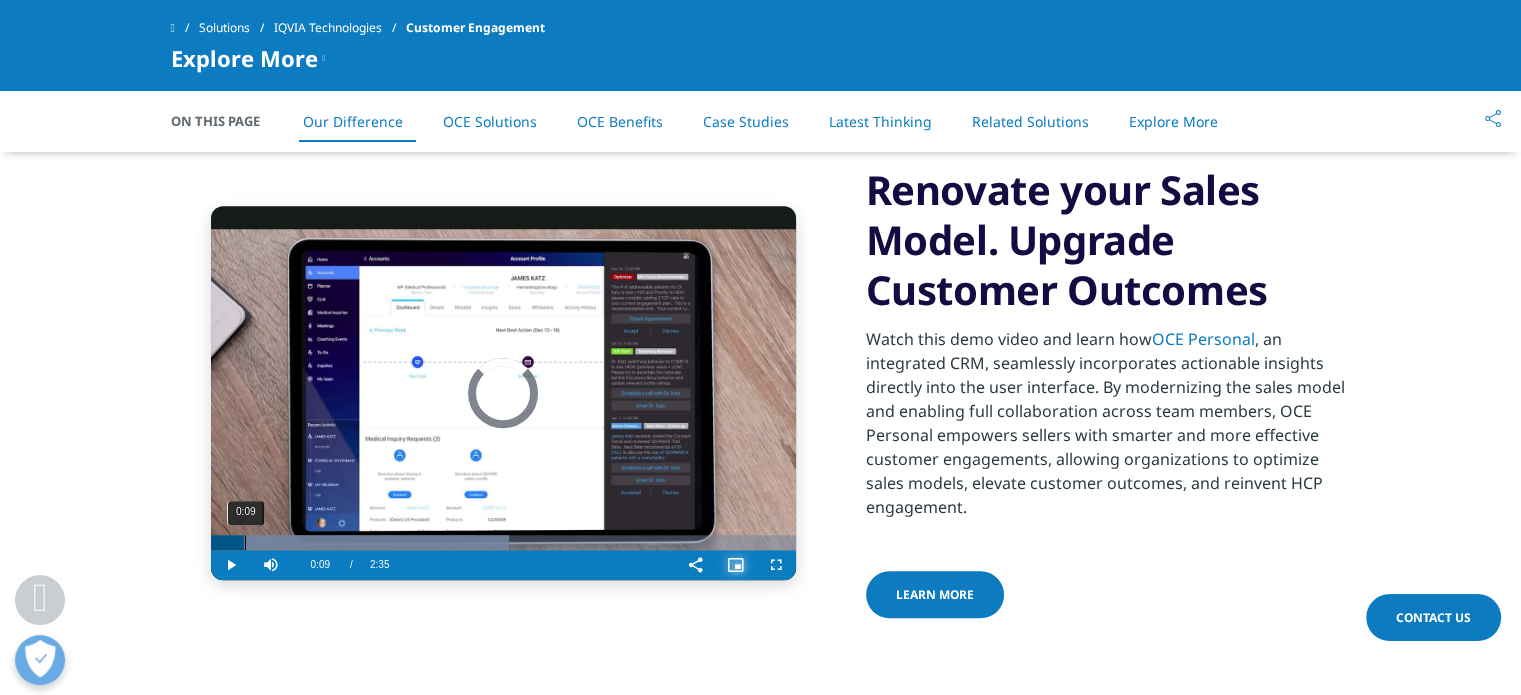click on "0:09" at bounding box center (245, 542) 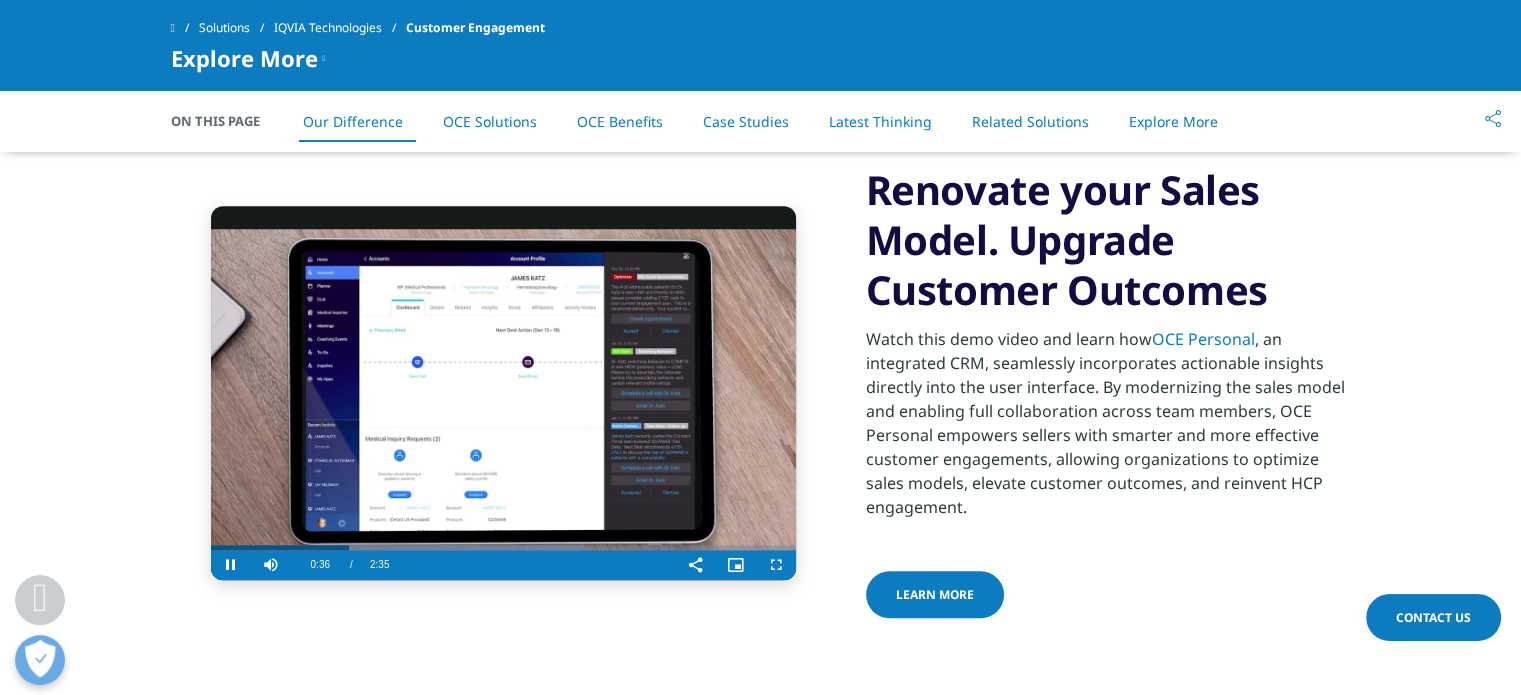 click at bounding box center [503, 393] 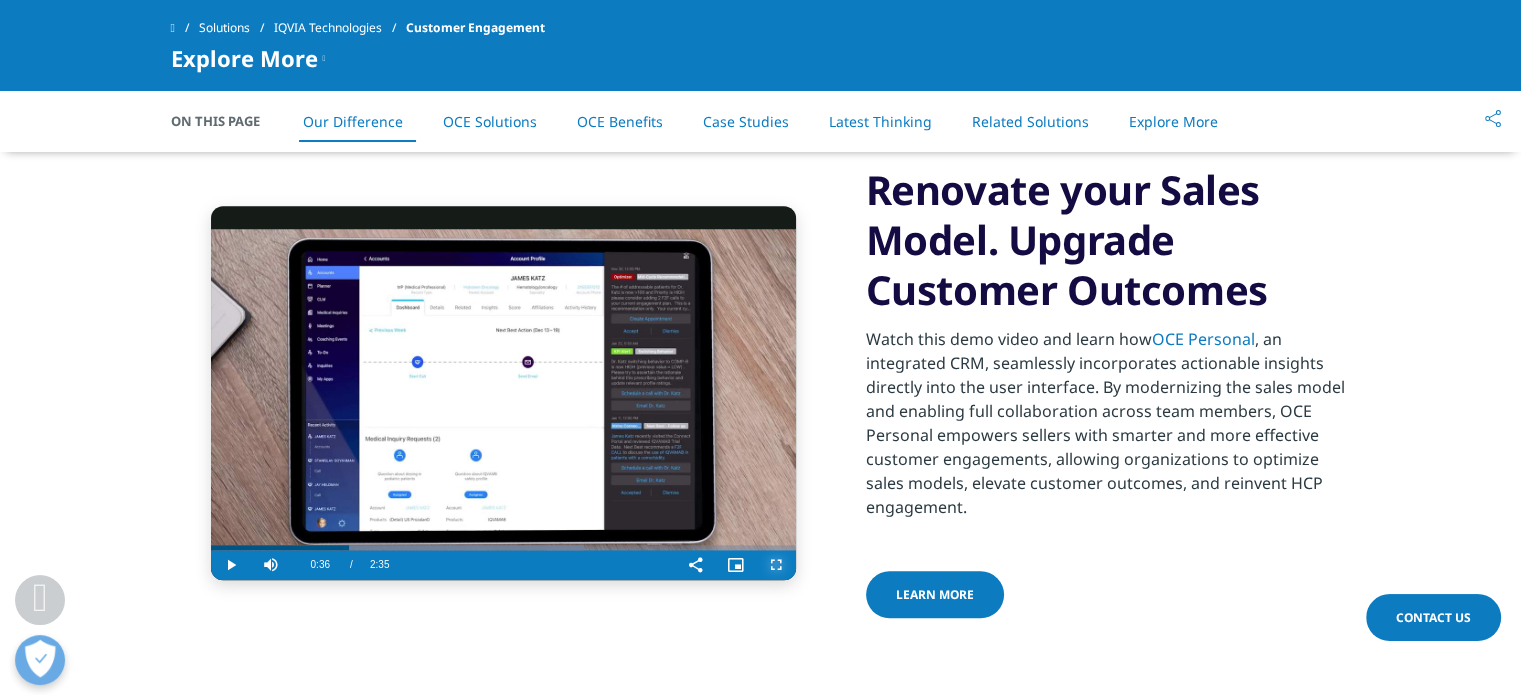 click at bounding box center [776, 565] 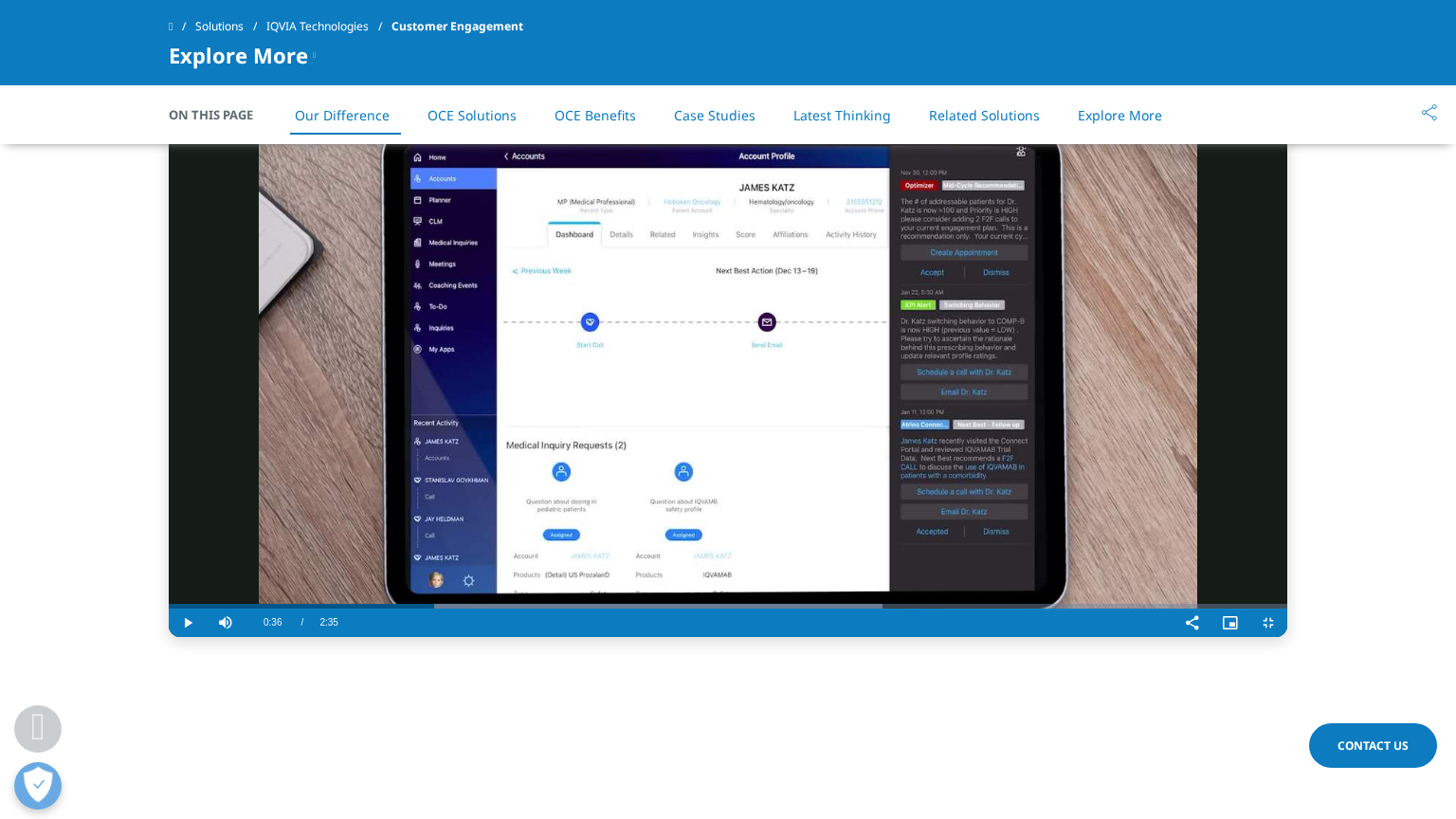 click at bounding box center (728, 373) 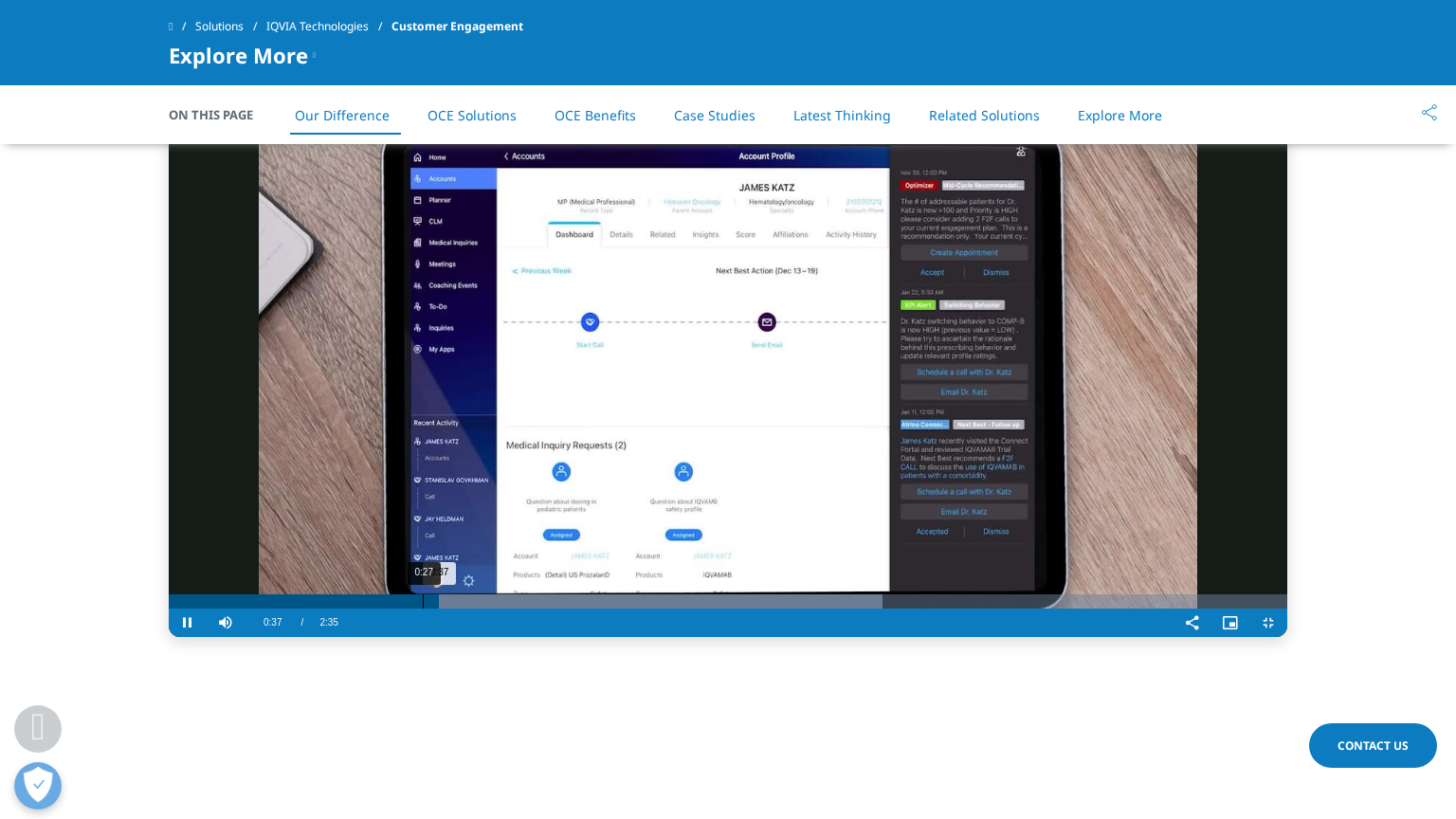 click on "0:27" at bounding box center (423, 601) 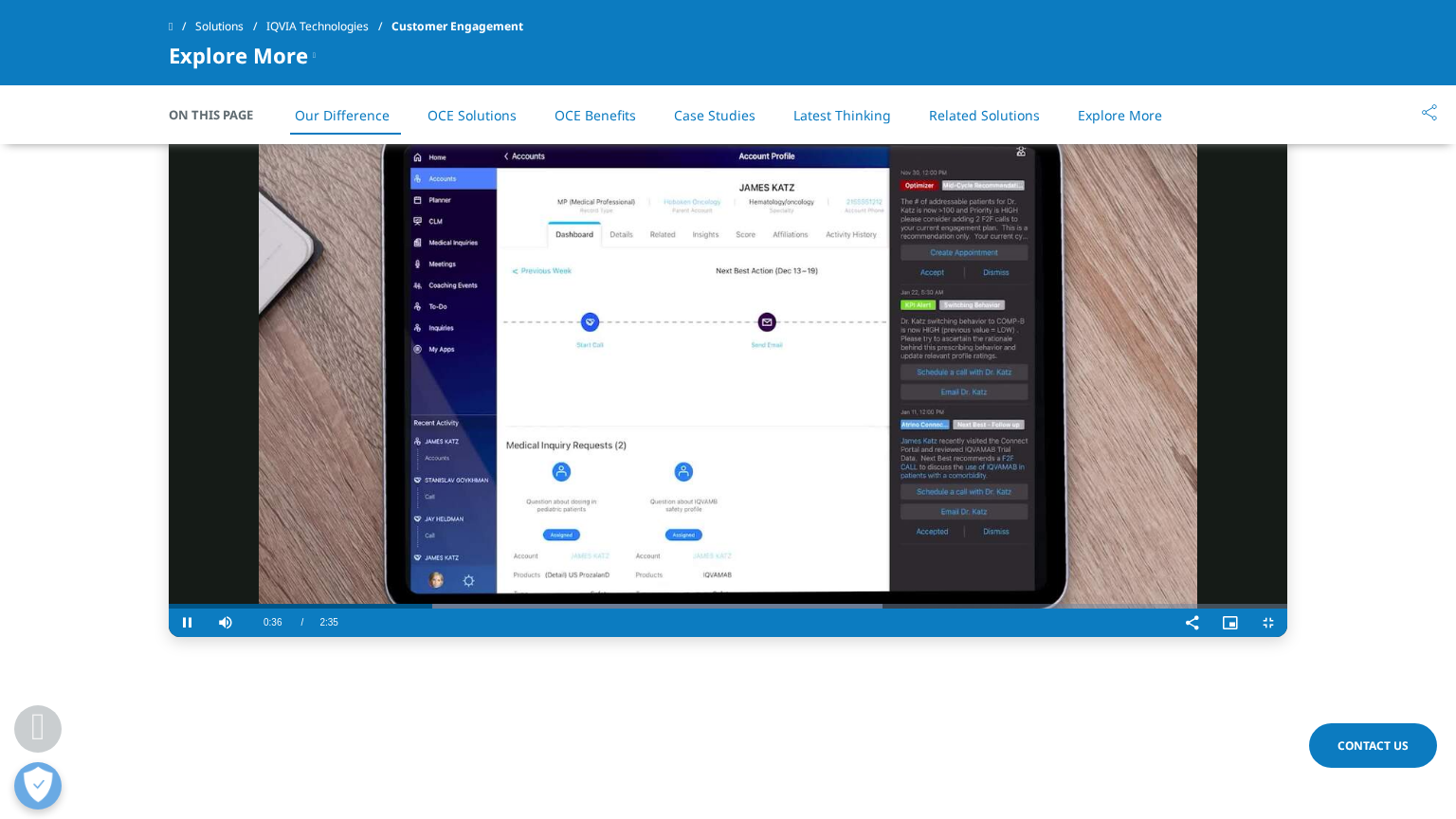 click at bounding box center [728, 373] 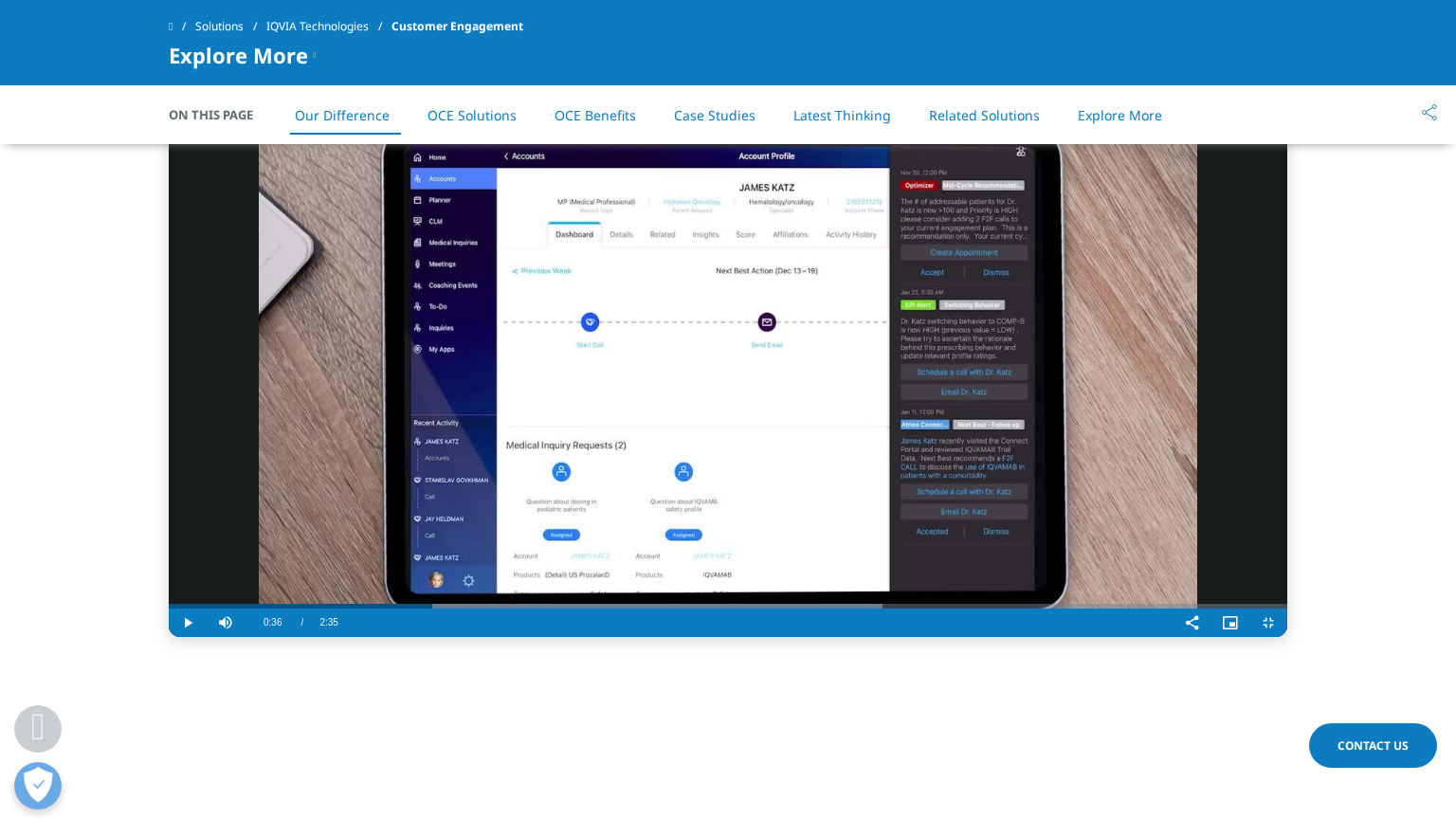 click at bounding box center [728, 373] 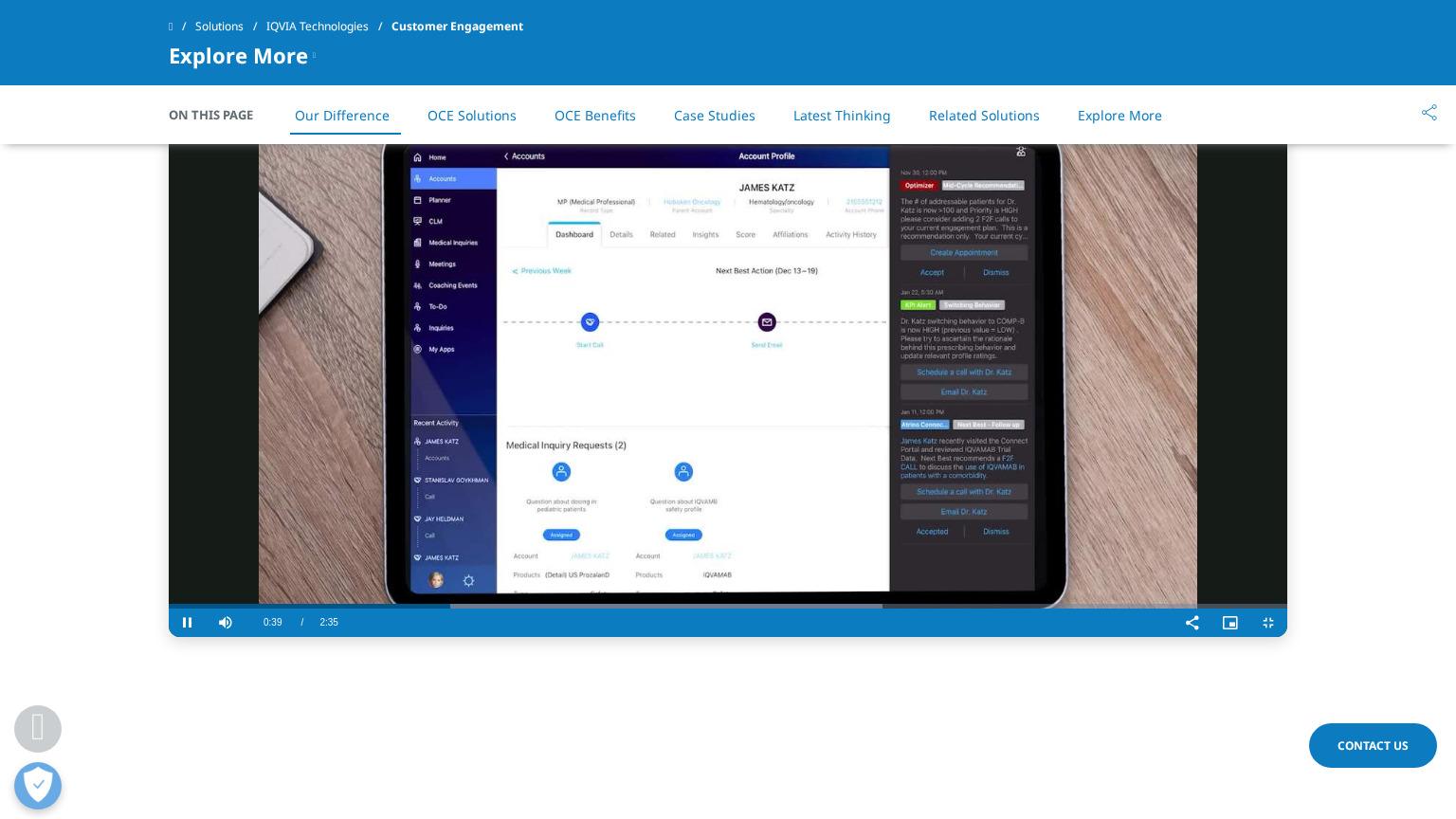click at bounding box center (728, 373) 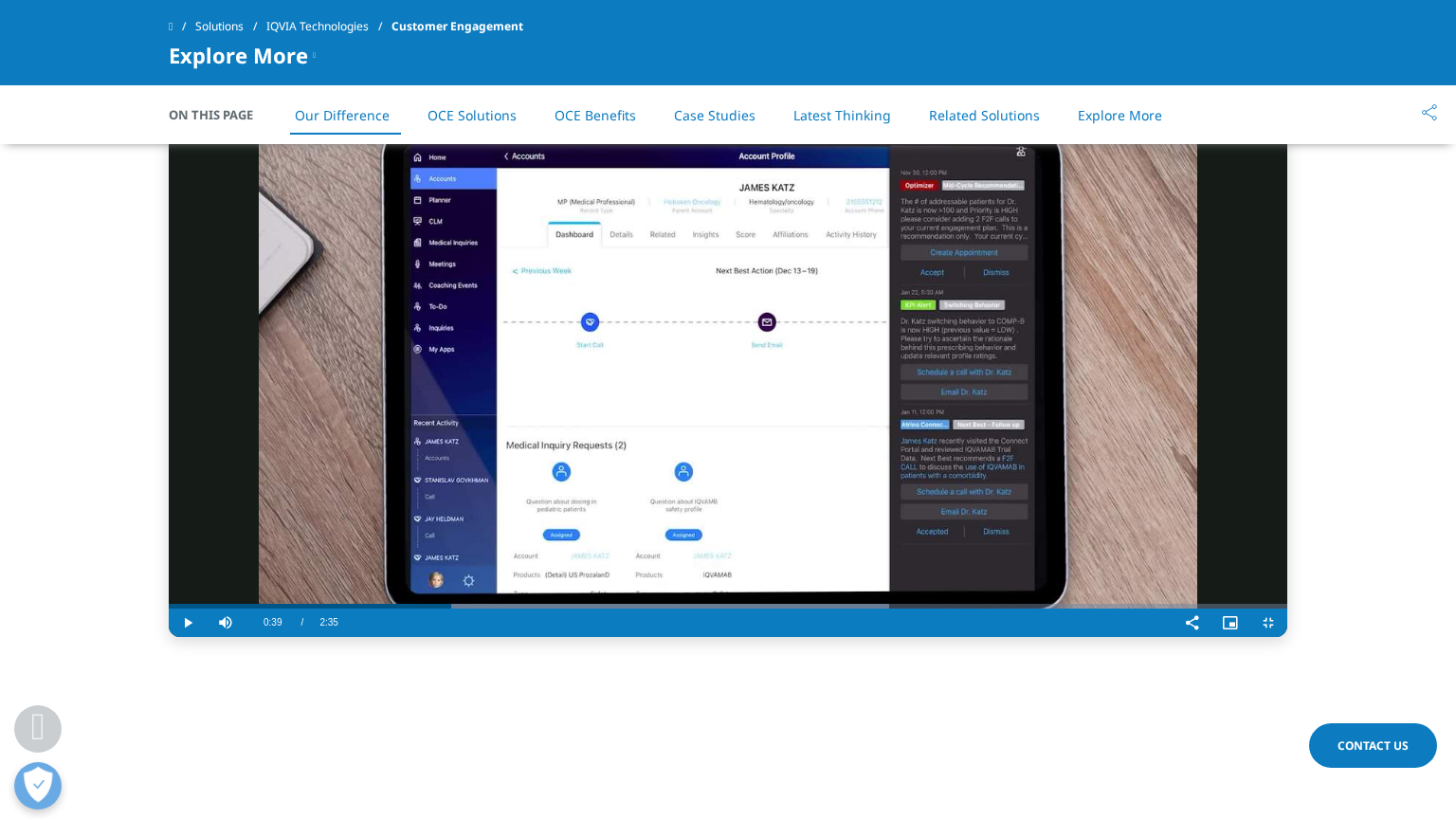 click at bounding box center [728, 373] 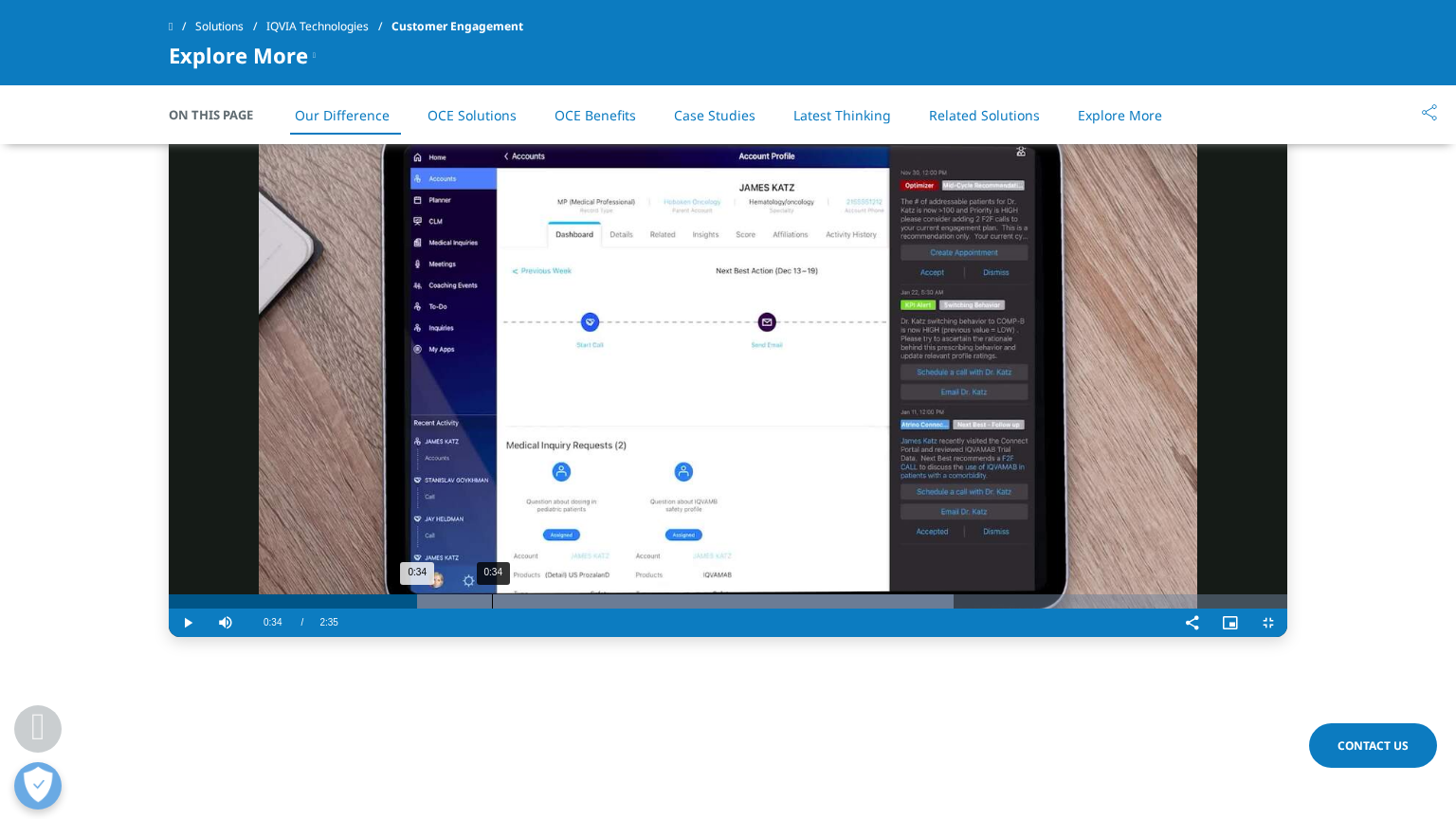 click on "0:34" at bounding box center [492, 601] 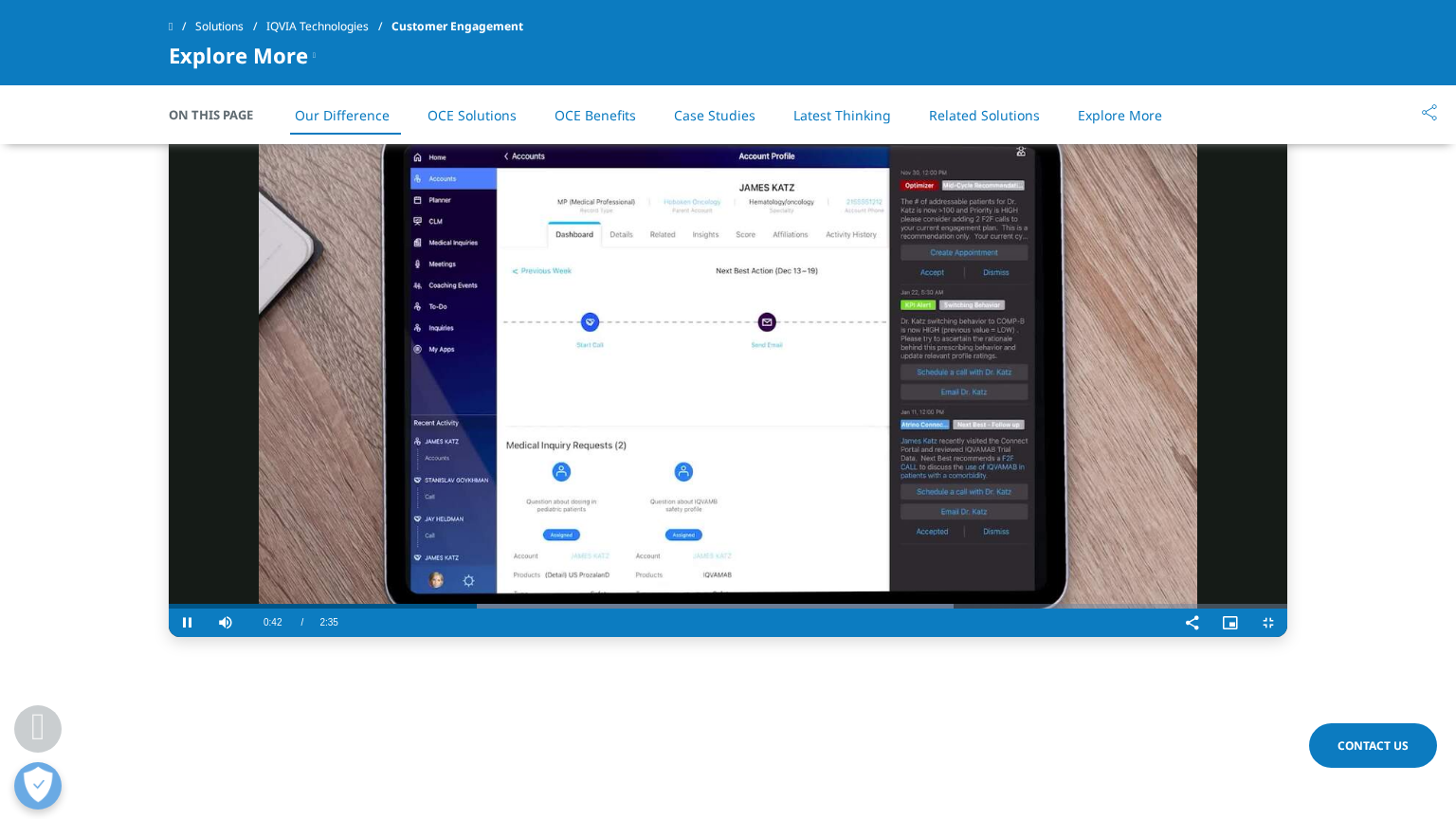 click at bounding box center (728, 373) 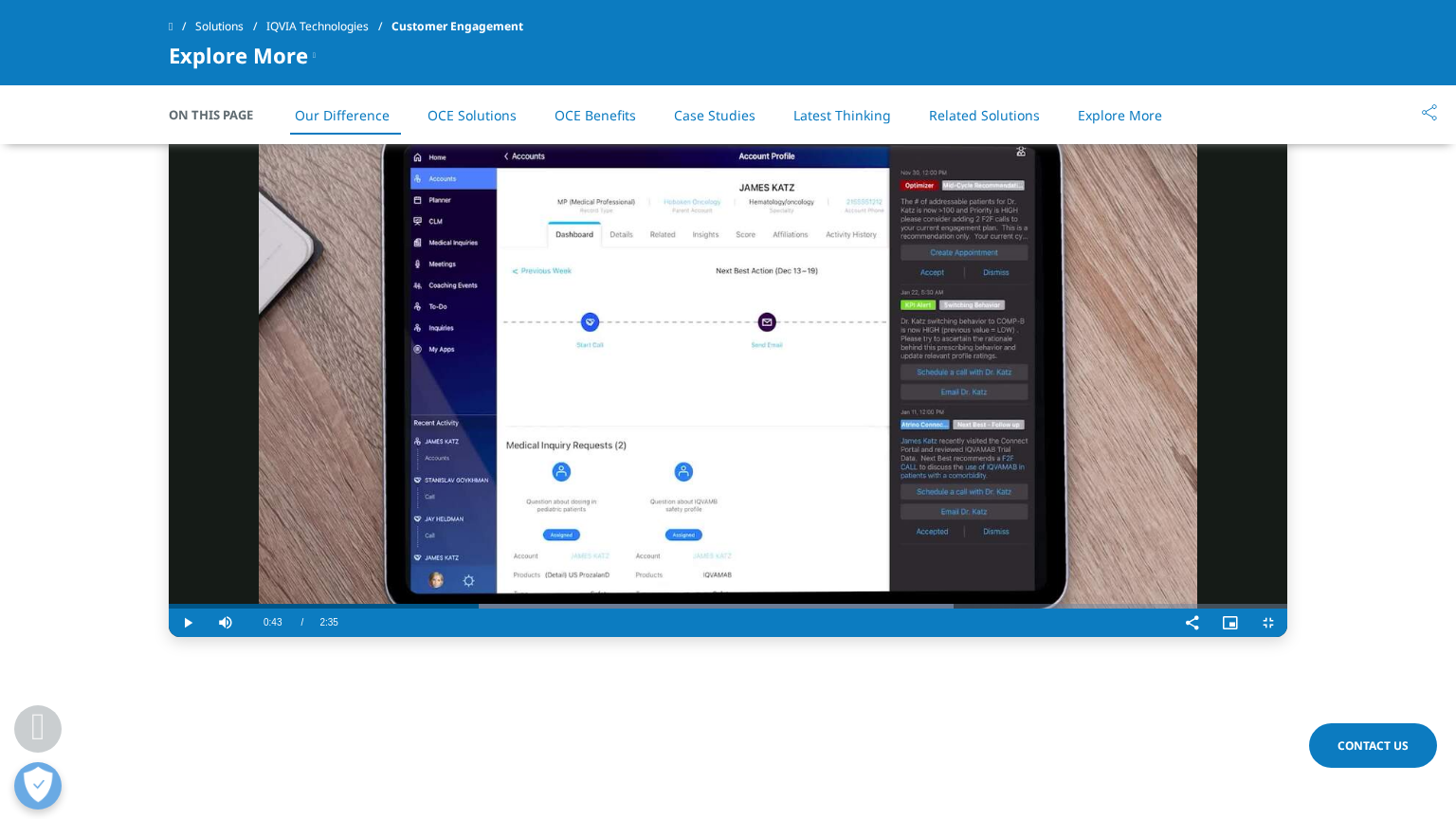 click at bounding box center [728, 373] 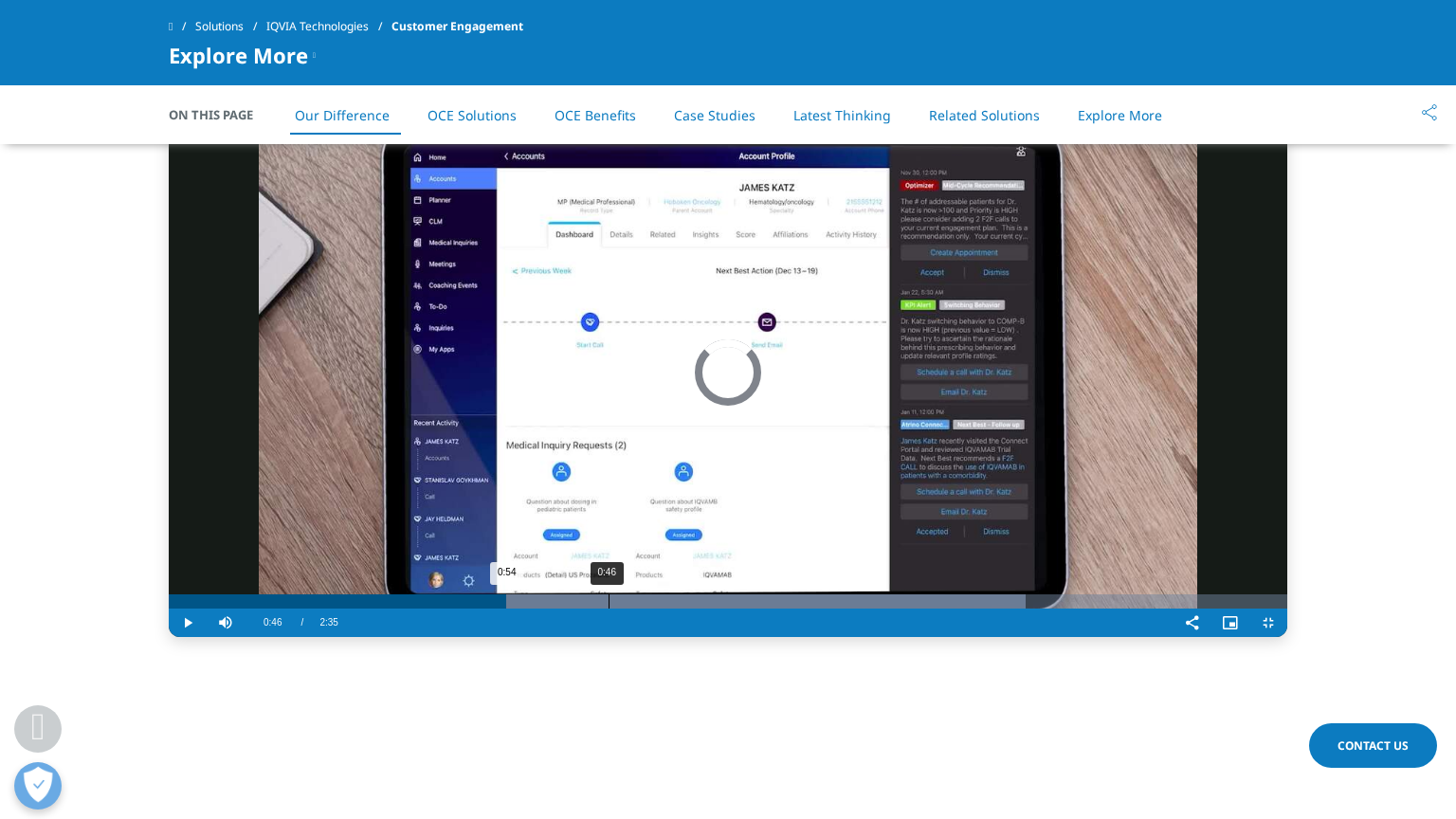 click on "0:46" at bounding box center [609, 601] 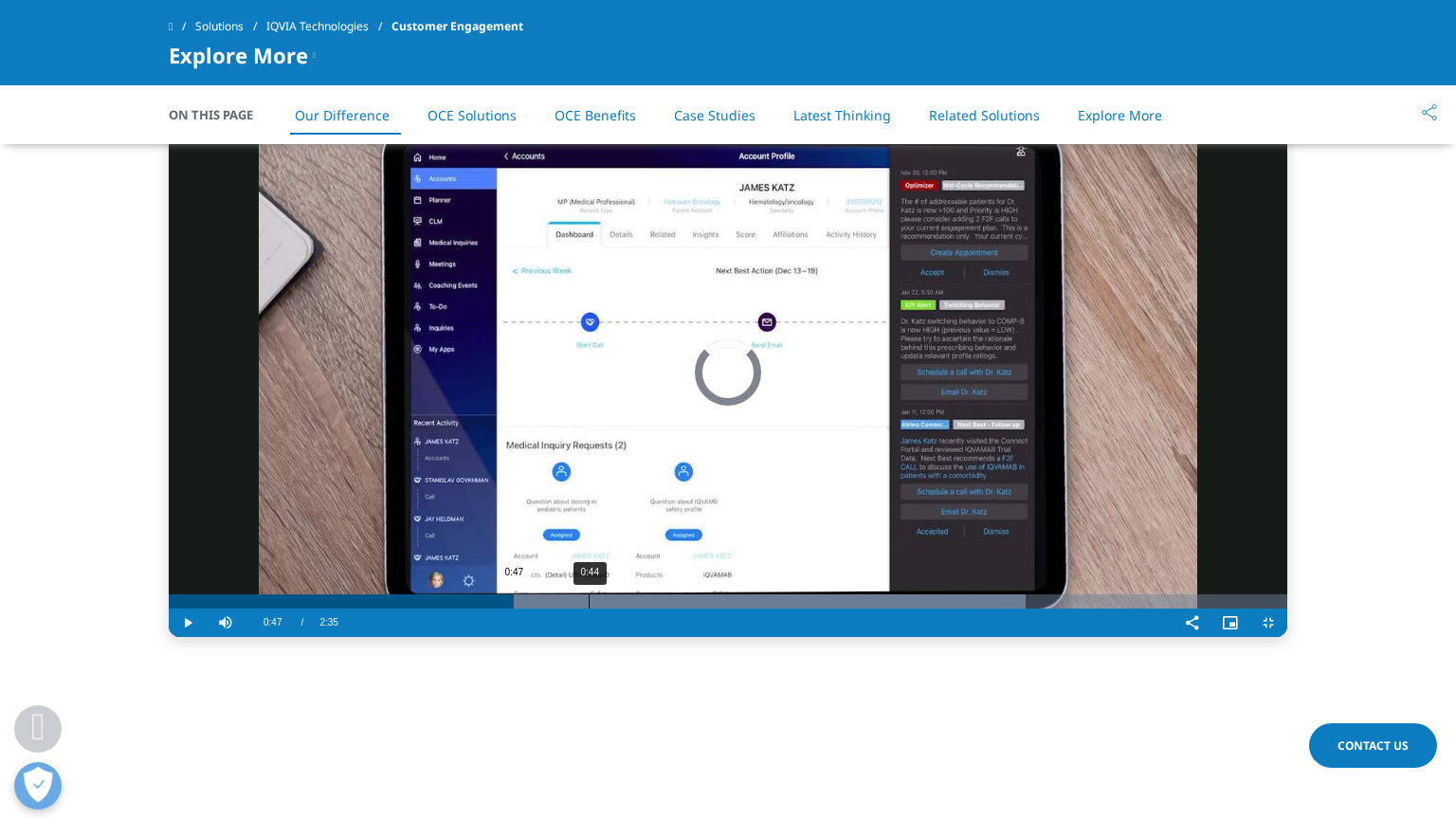 click on "0:44" at bounding box center [589, 601] 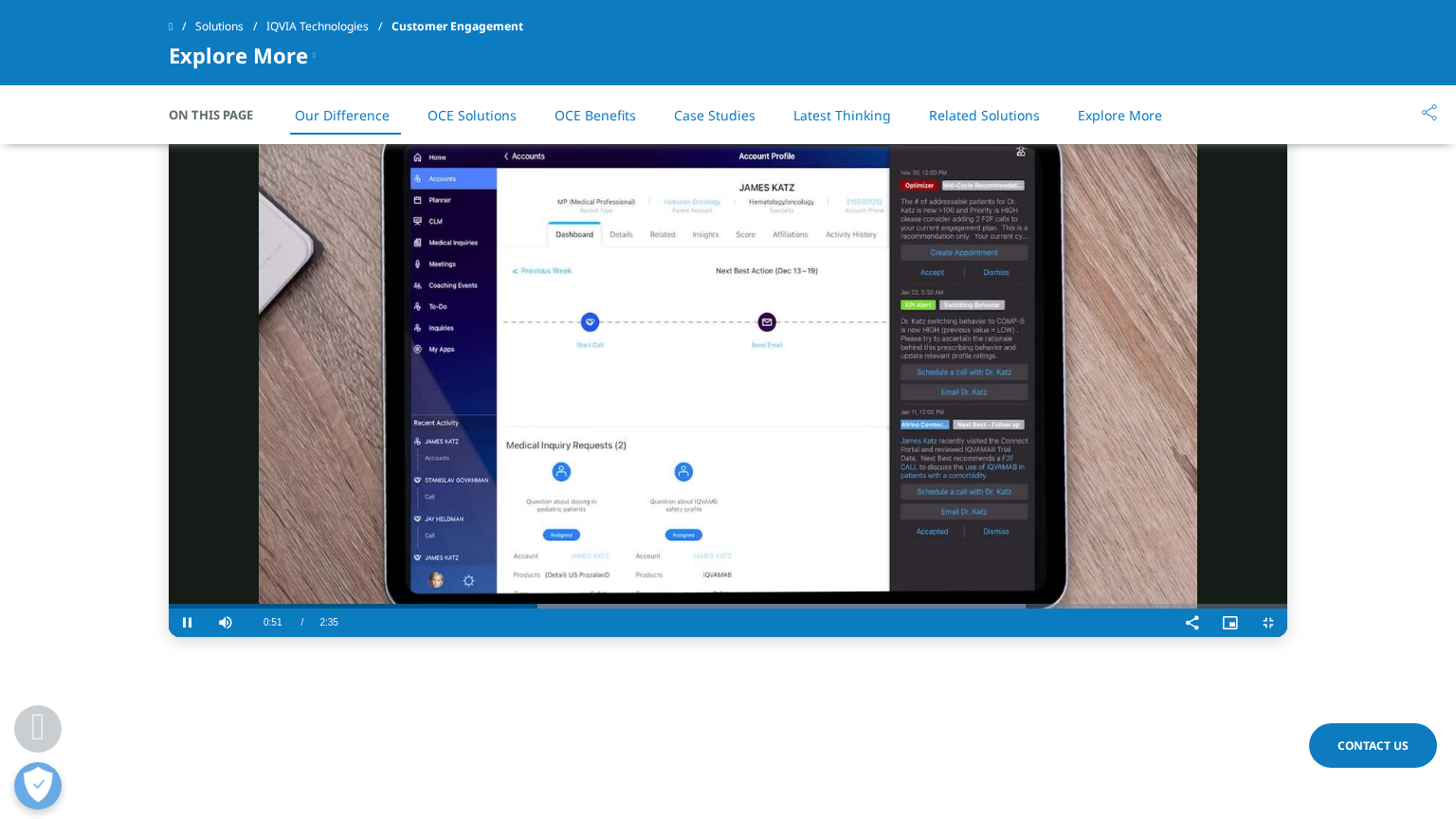 click at bounding box center (728, 373) 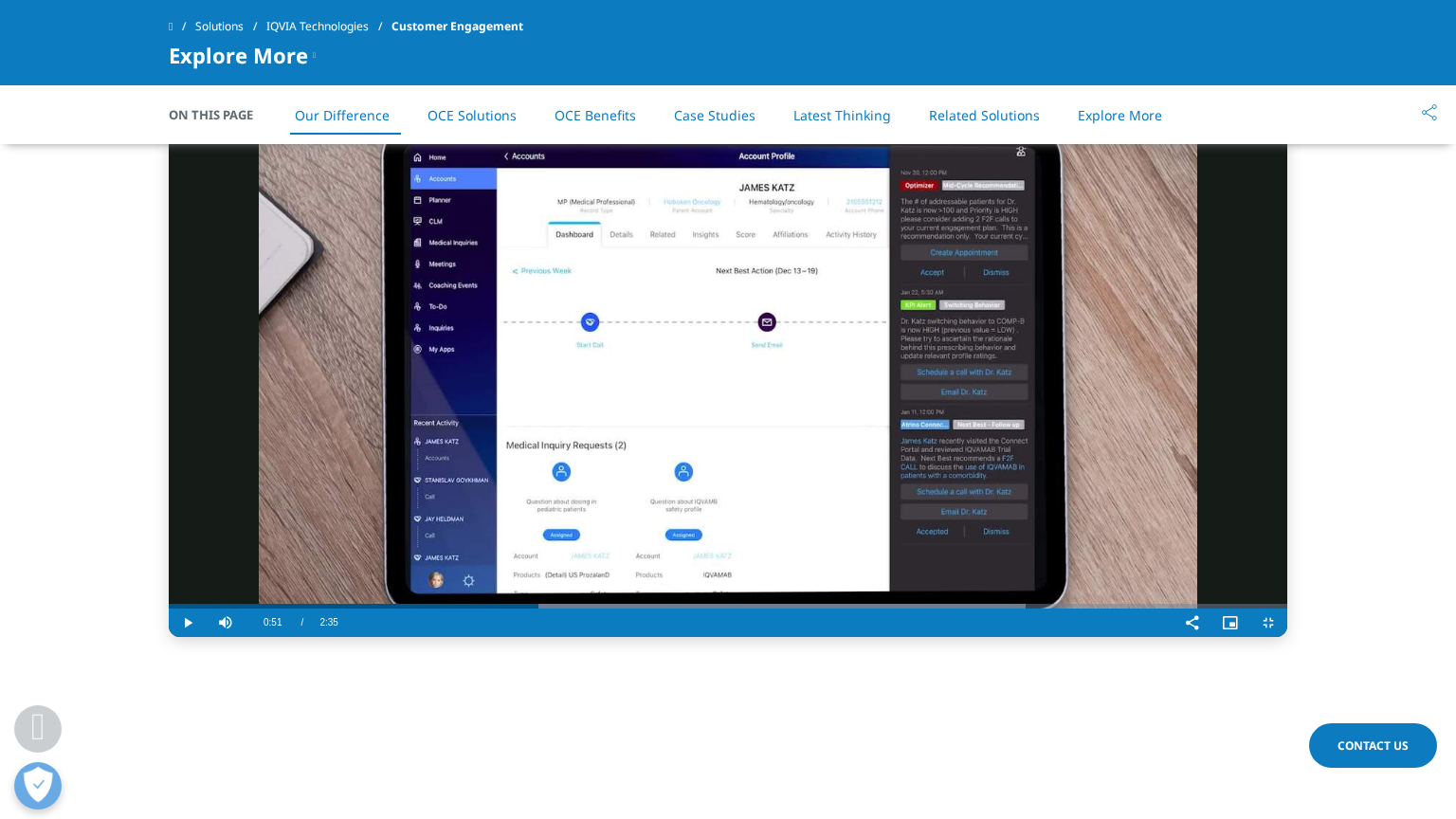 drag, startPoint x: 477, startPoint y: 362, endPoint x: 489, endPoint y: 610, distance: 248.29015 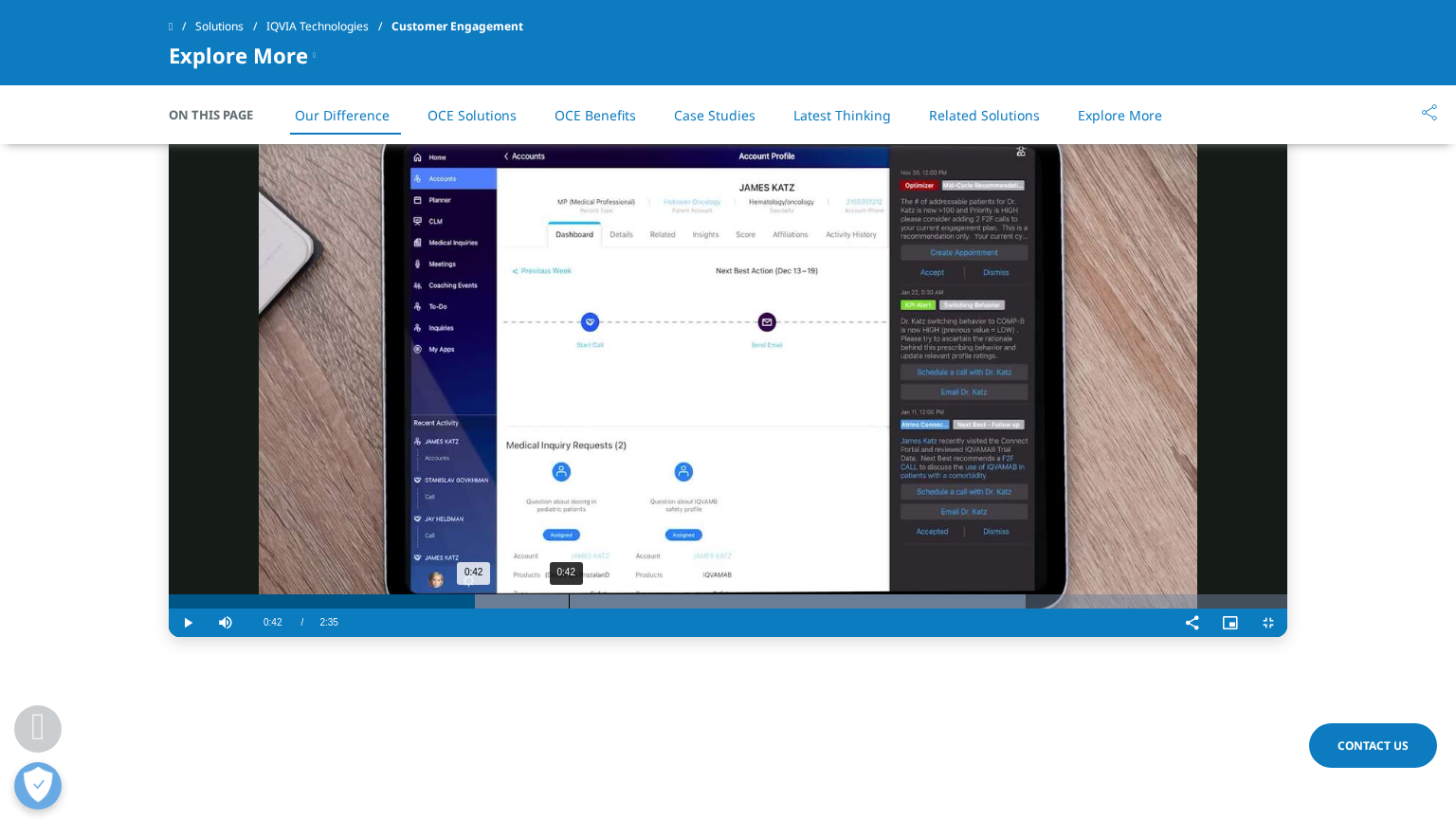 click on "0:42" at bounding box center [321, 601] 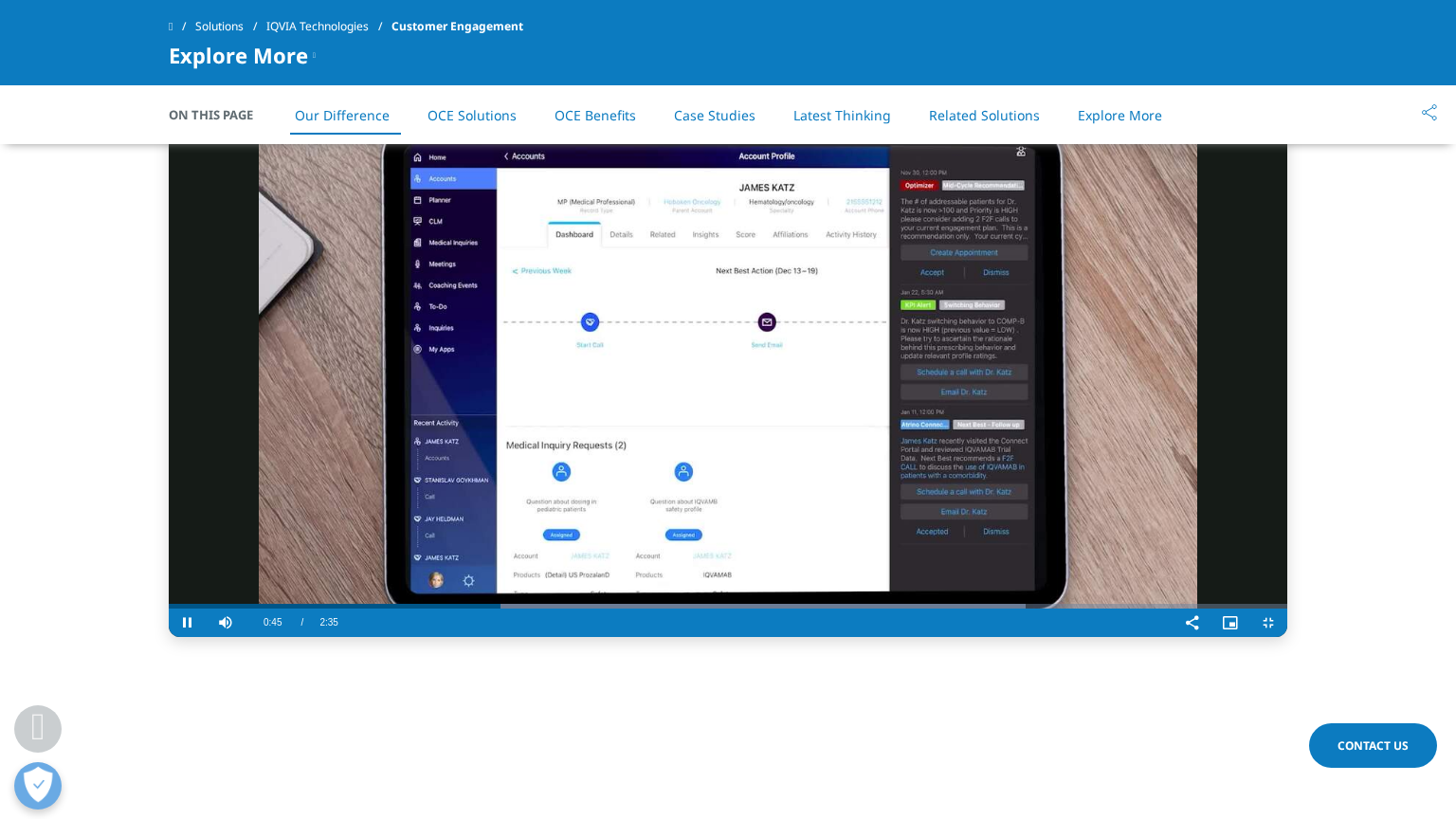 click at bounding box center (728, 373) 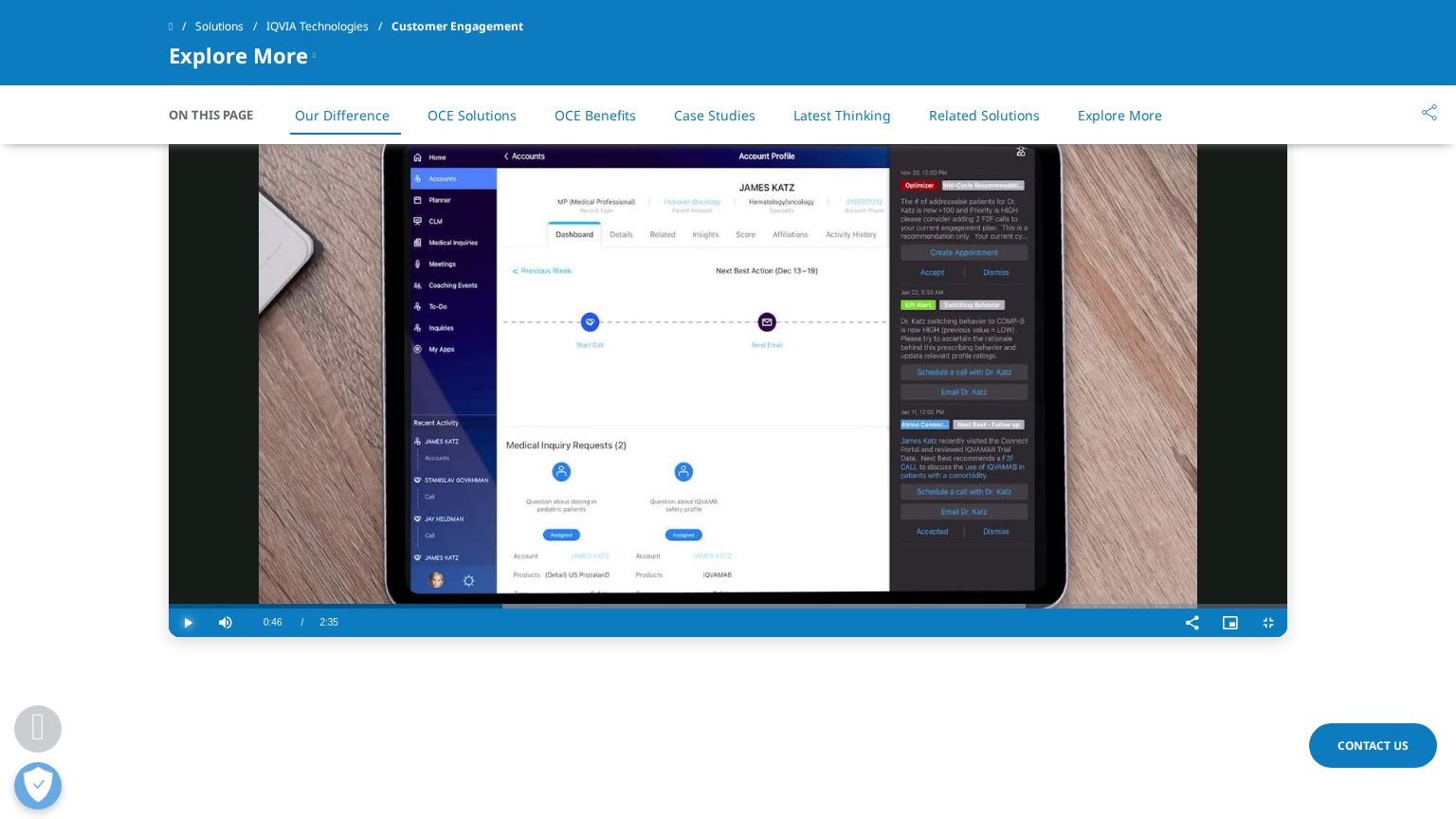 drag, startPoint x: 25, startPoint y: 804, endPoint x: 297, endPoint y: 813, distance: 272.14886 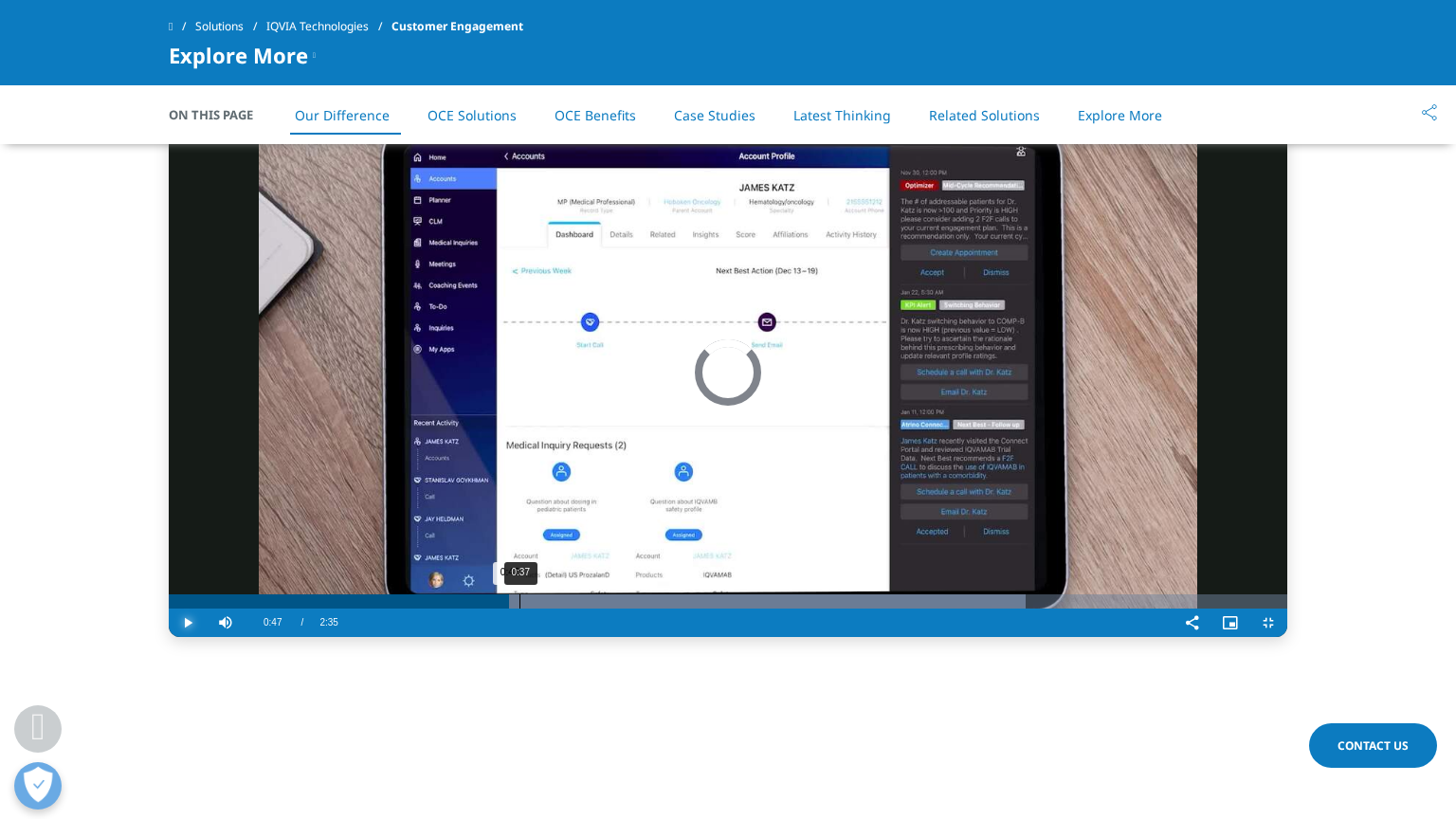 click on "0:37" at bounding box center (519, 601) 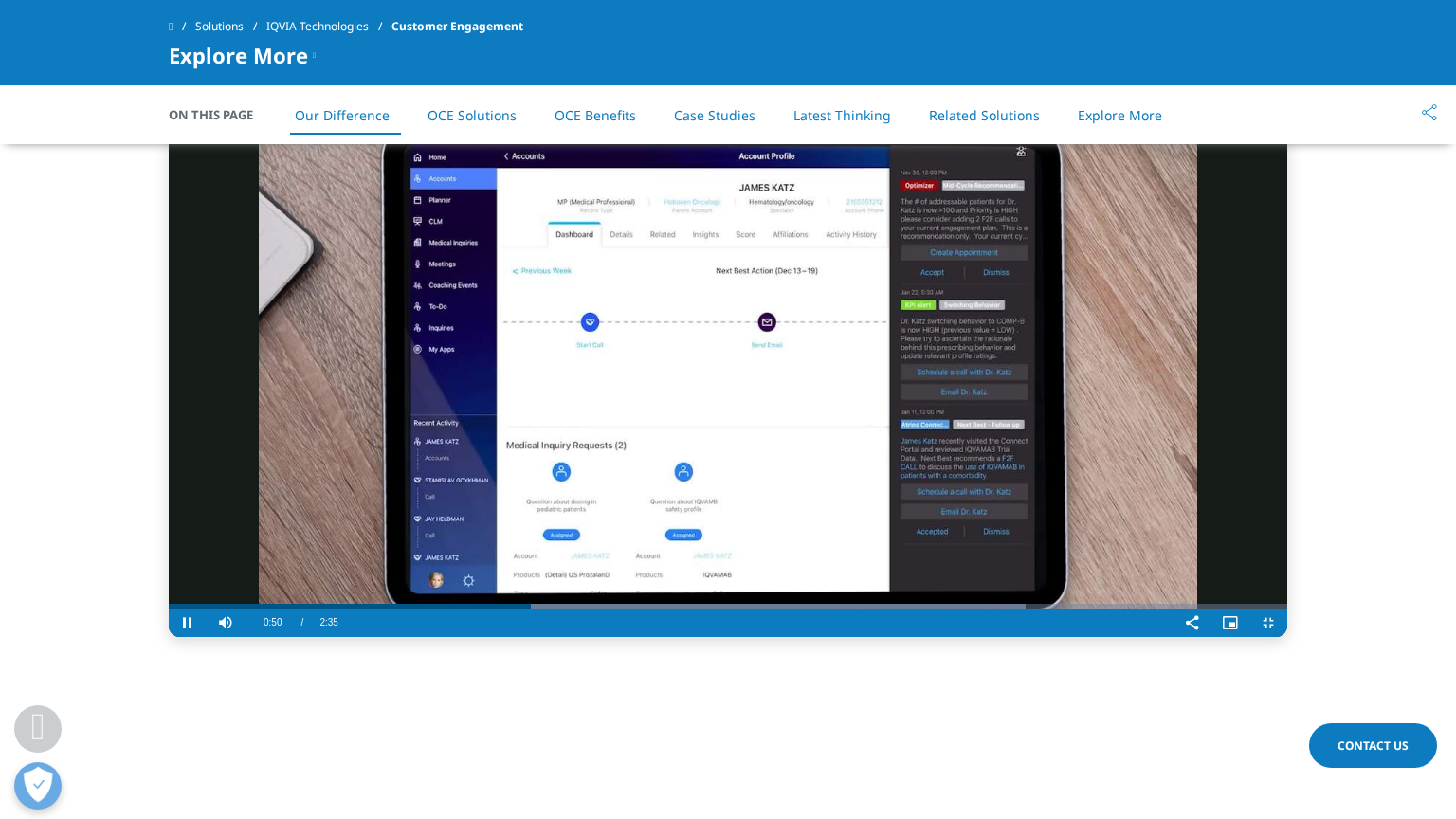 click at bounding box center [728, 373] 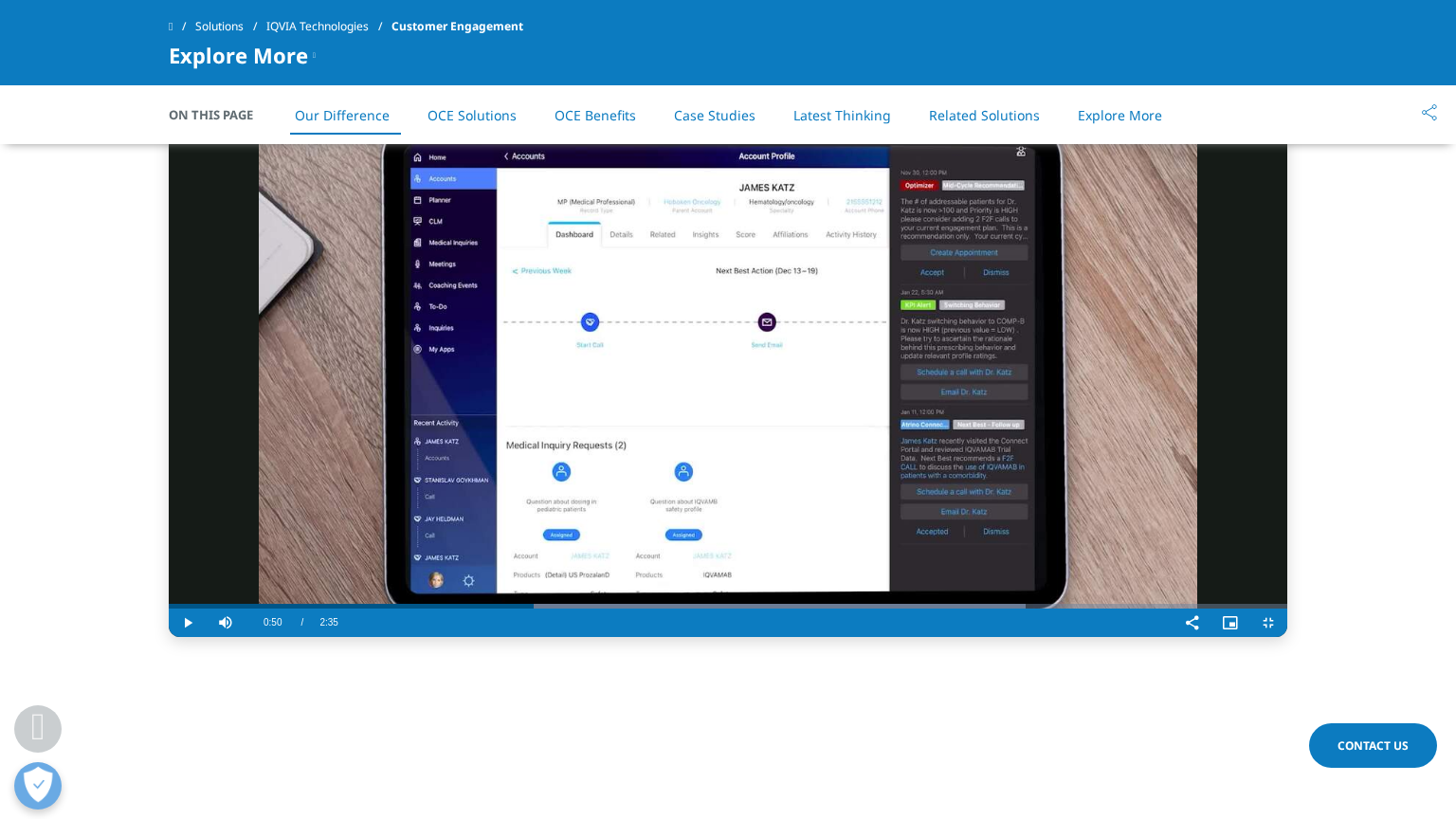 click at bounding box center [728, 373] 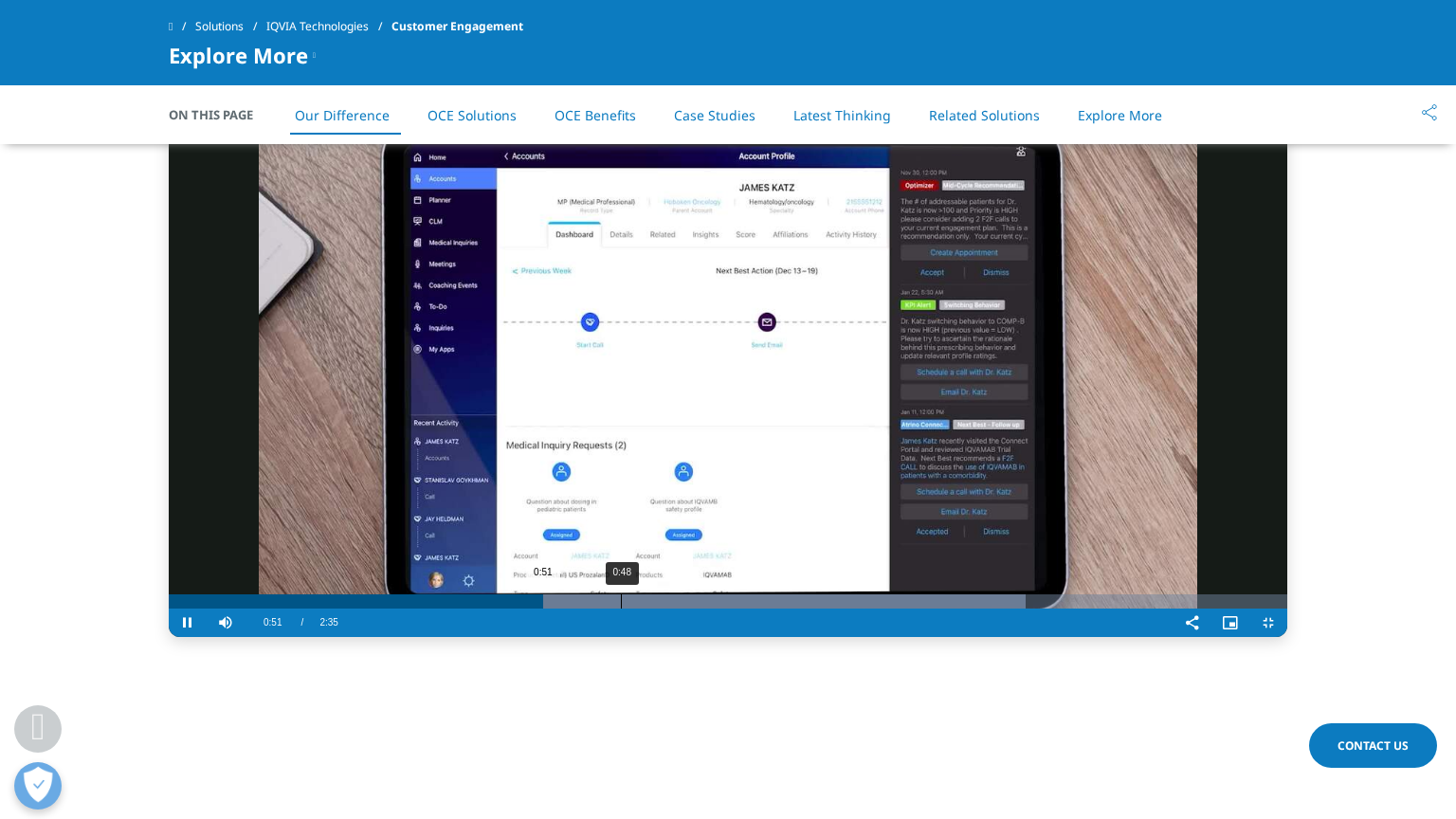 click on "Loaded :  76.58% 0:48 0:51" at bounding box center (728, 601) 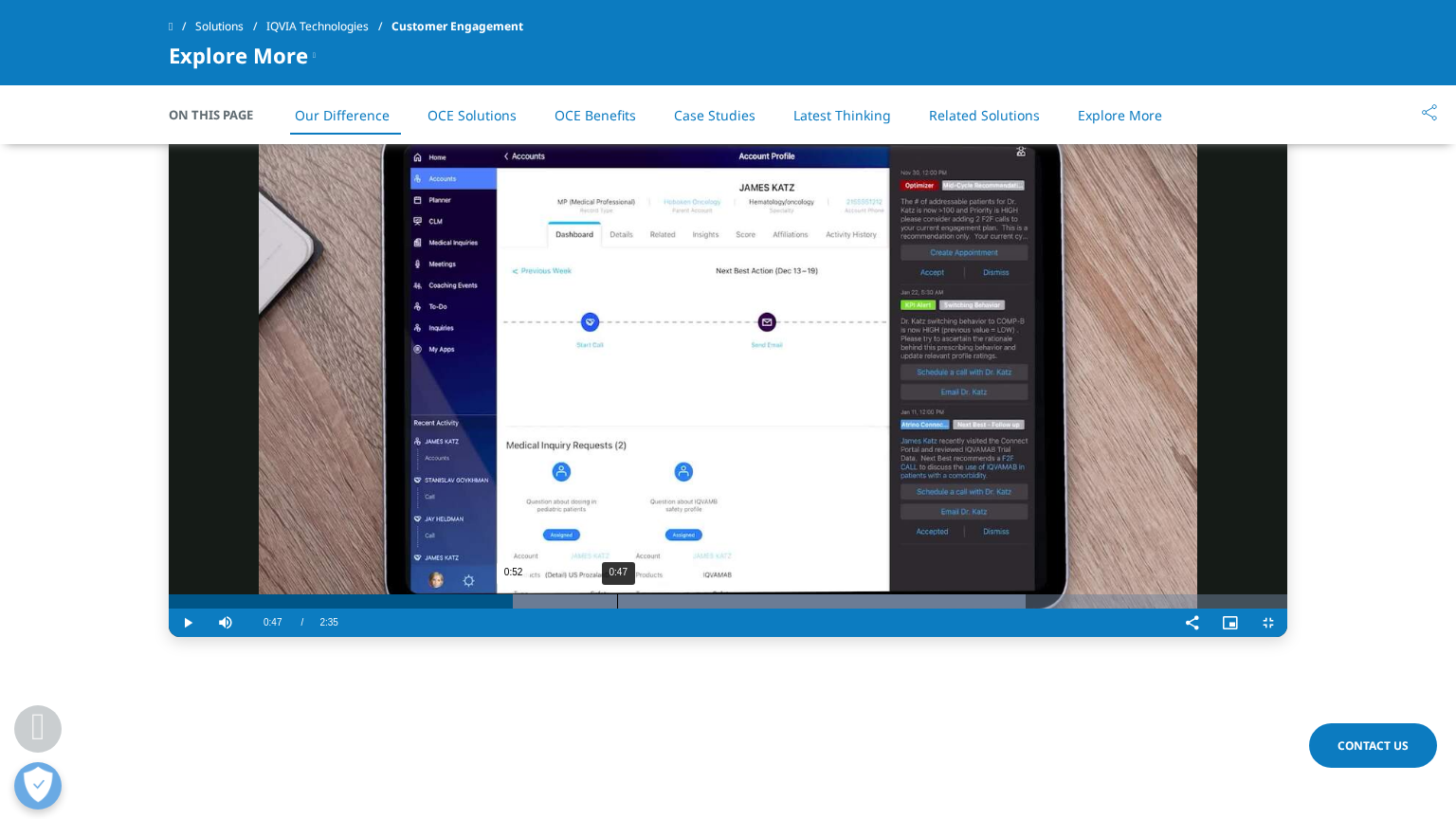 click on "0:47" at bounding box center (617, 601) 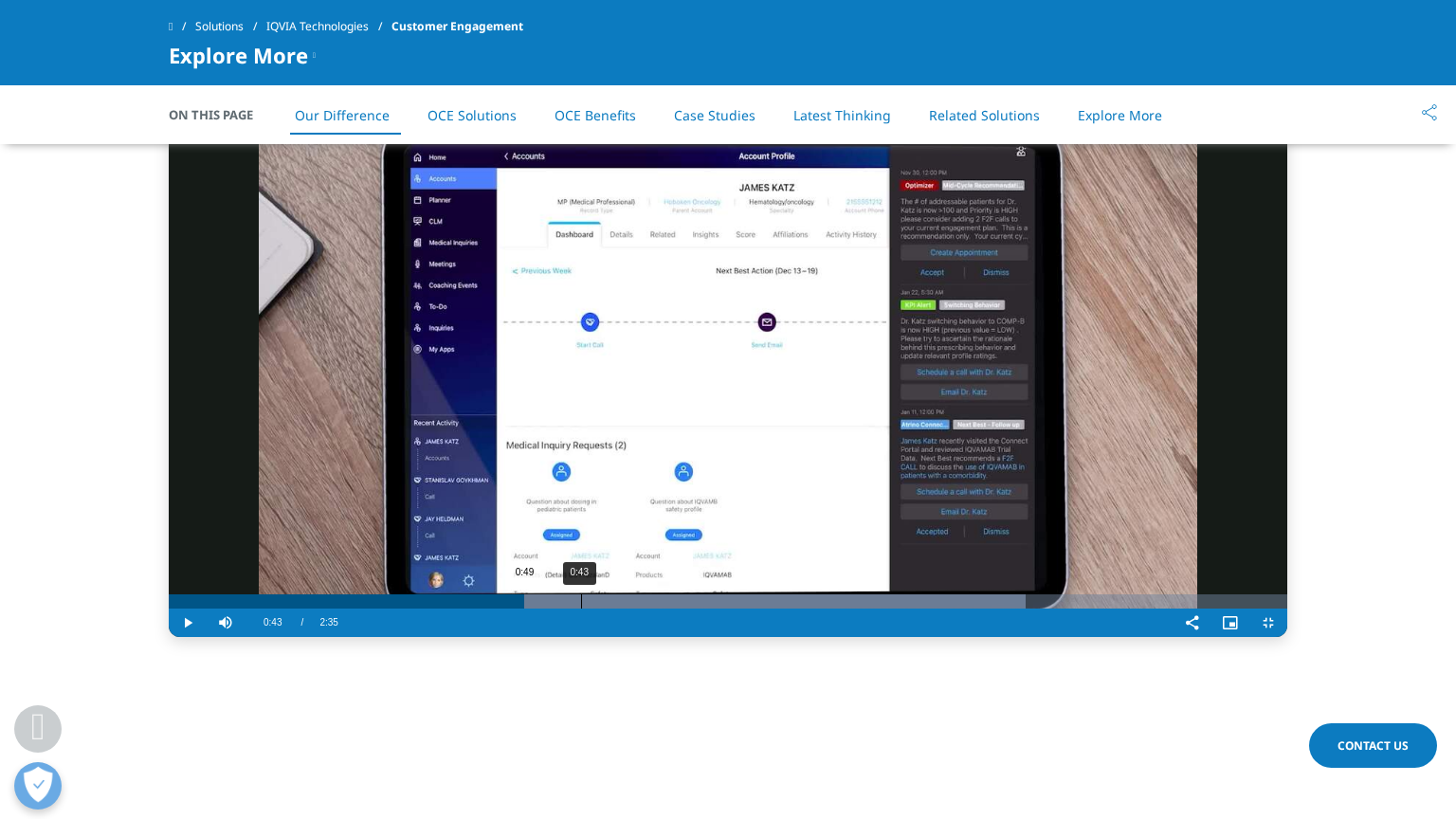 click on "0:43" at bounding box center [581, 601] 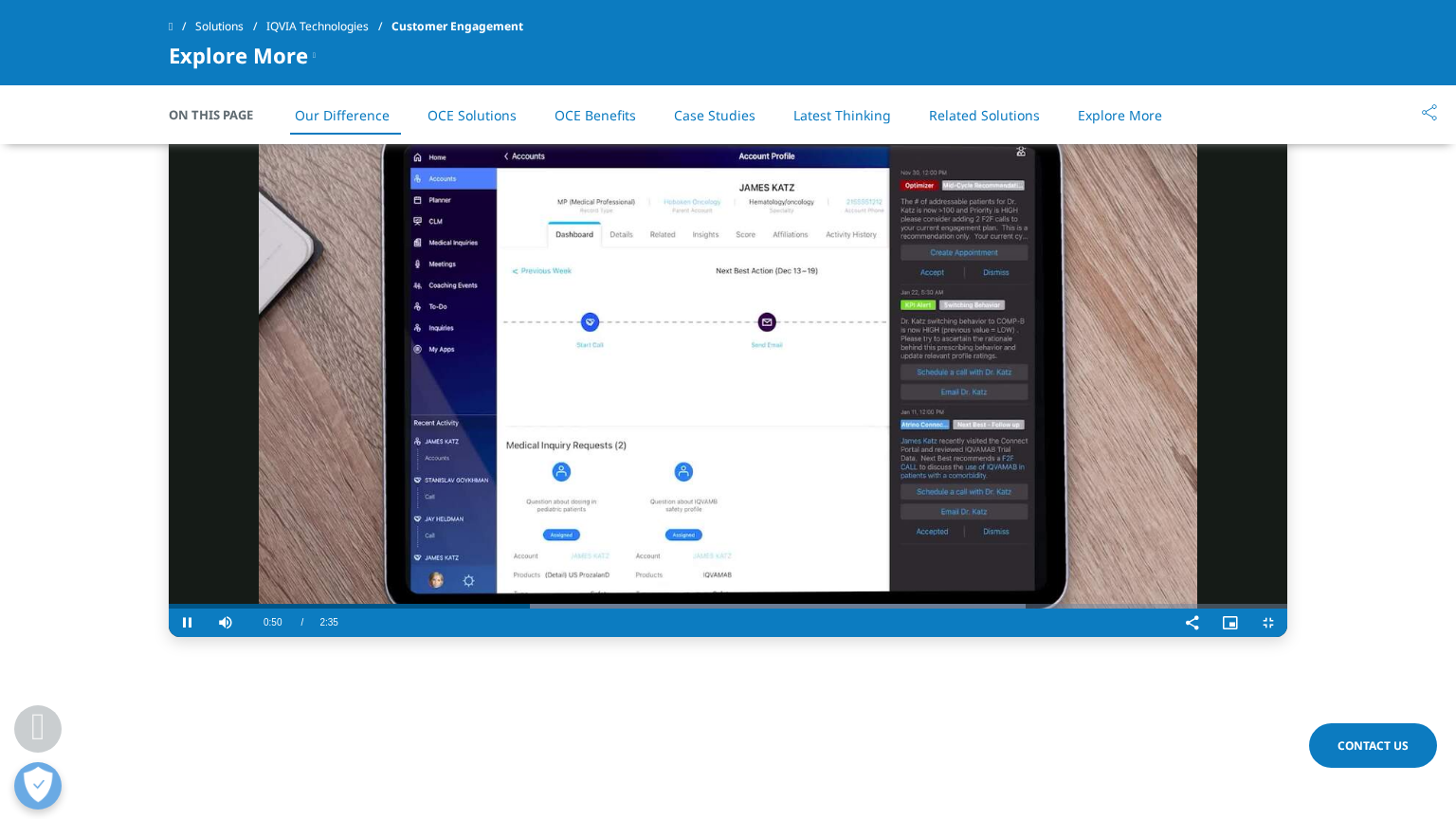 click at bounding box center (728, 373) 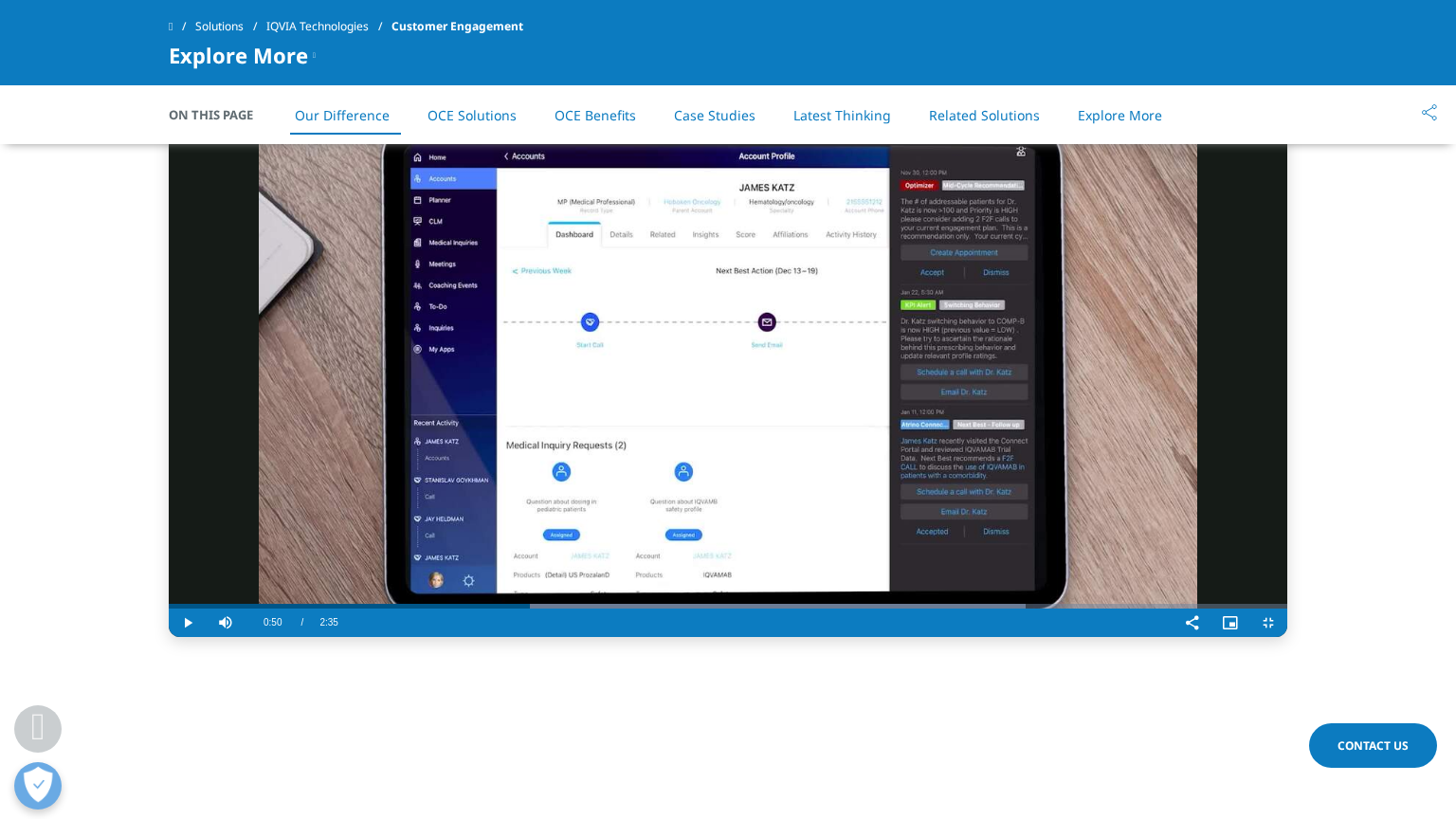 click at bounding box center (728, 373) 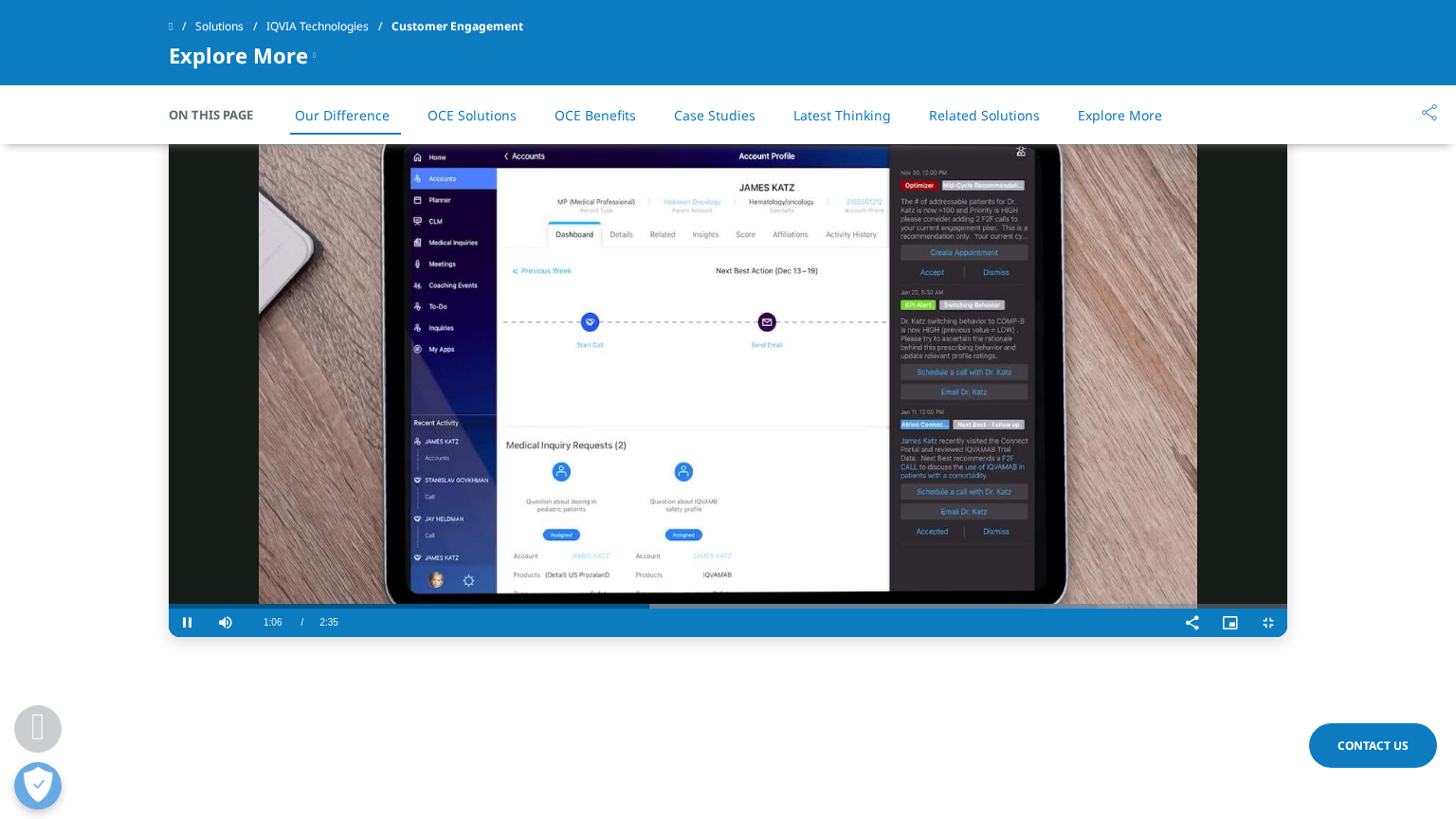 click at bounding box center (728, 373) 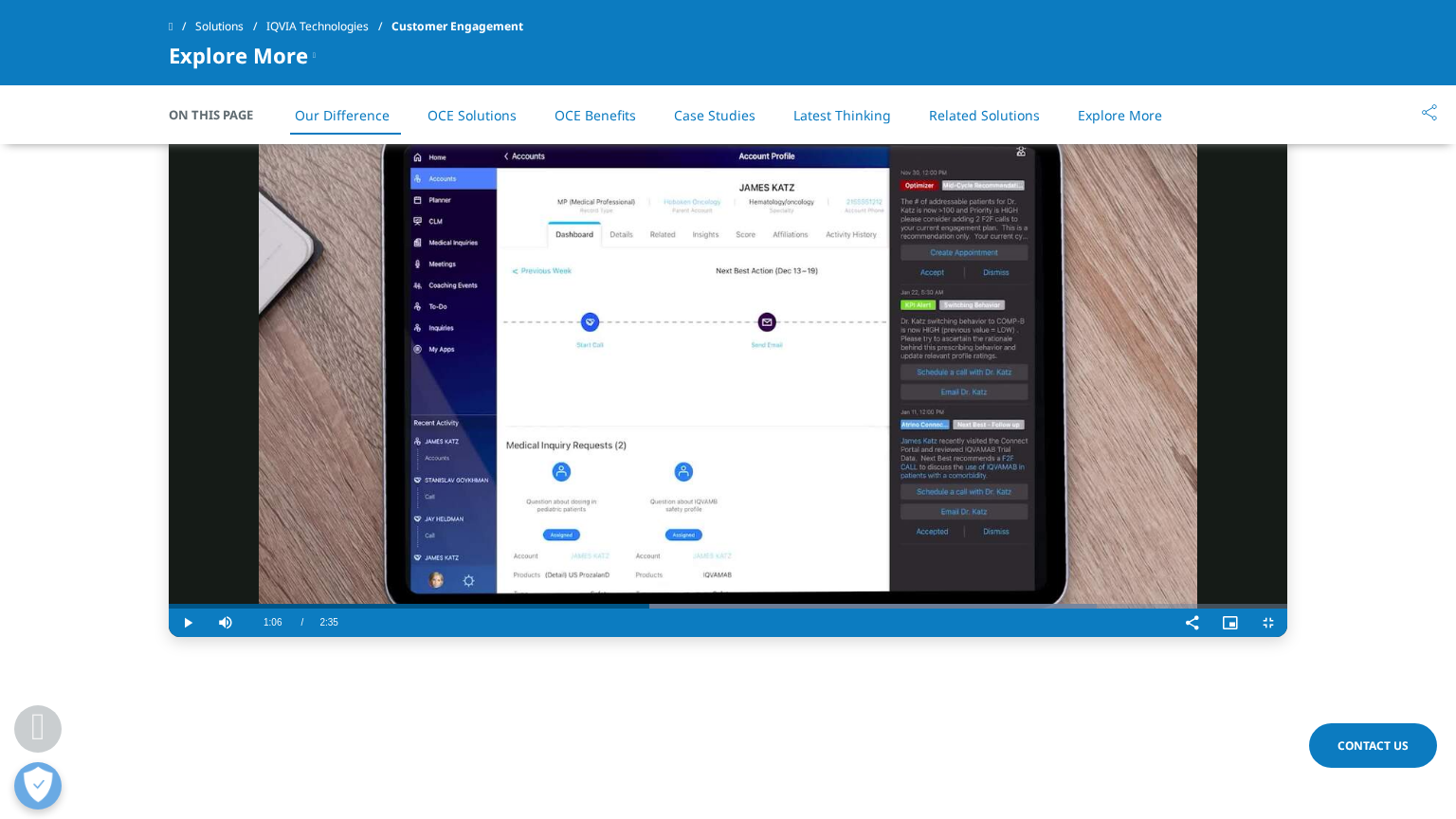 click at bounding box center [728, 373] 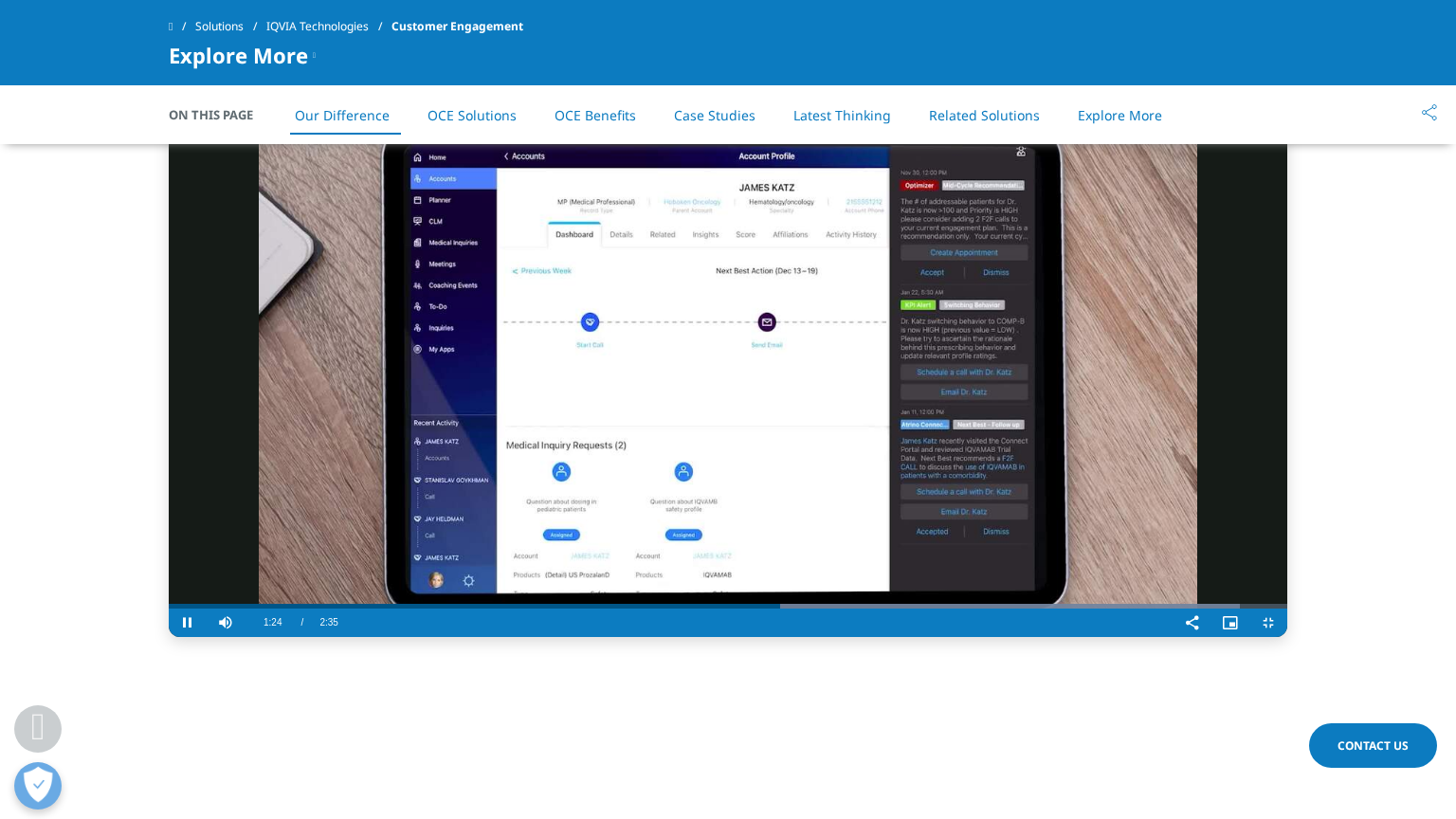 click at bounding box center [728, 373] 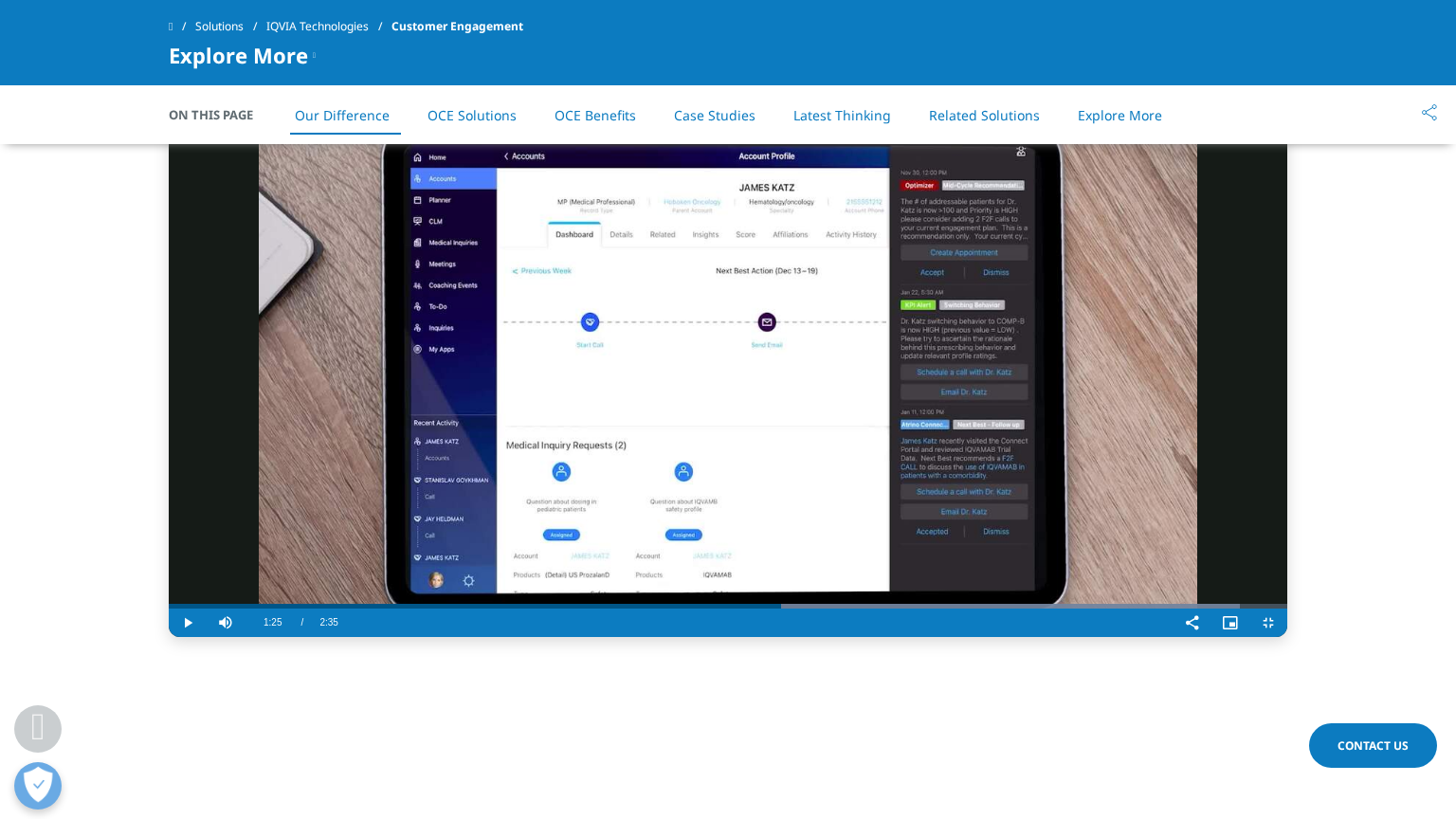 click at bounding box center [728, 373] 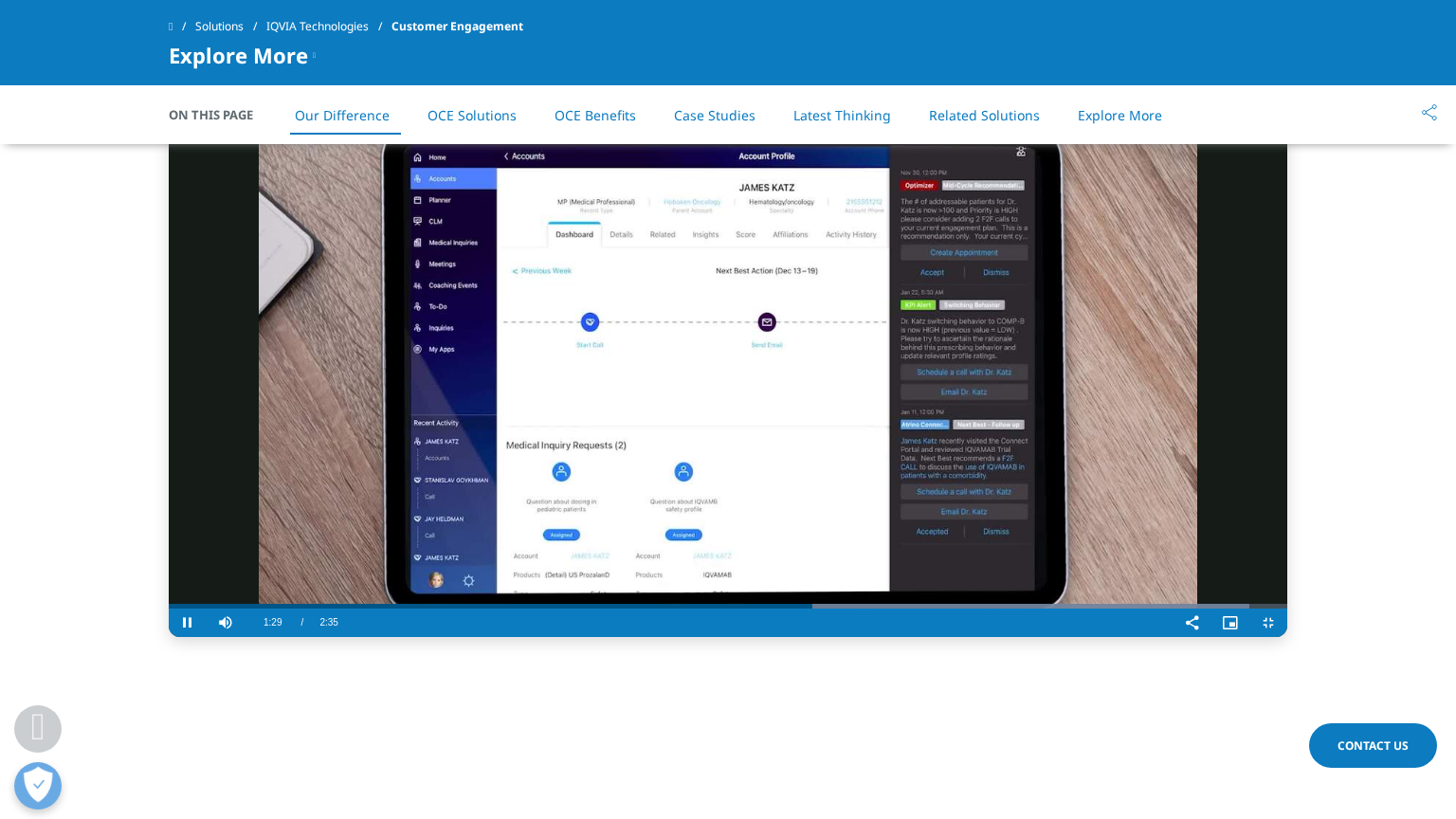 click at bounding box center [728, 373] 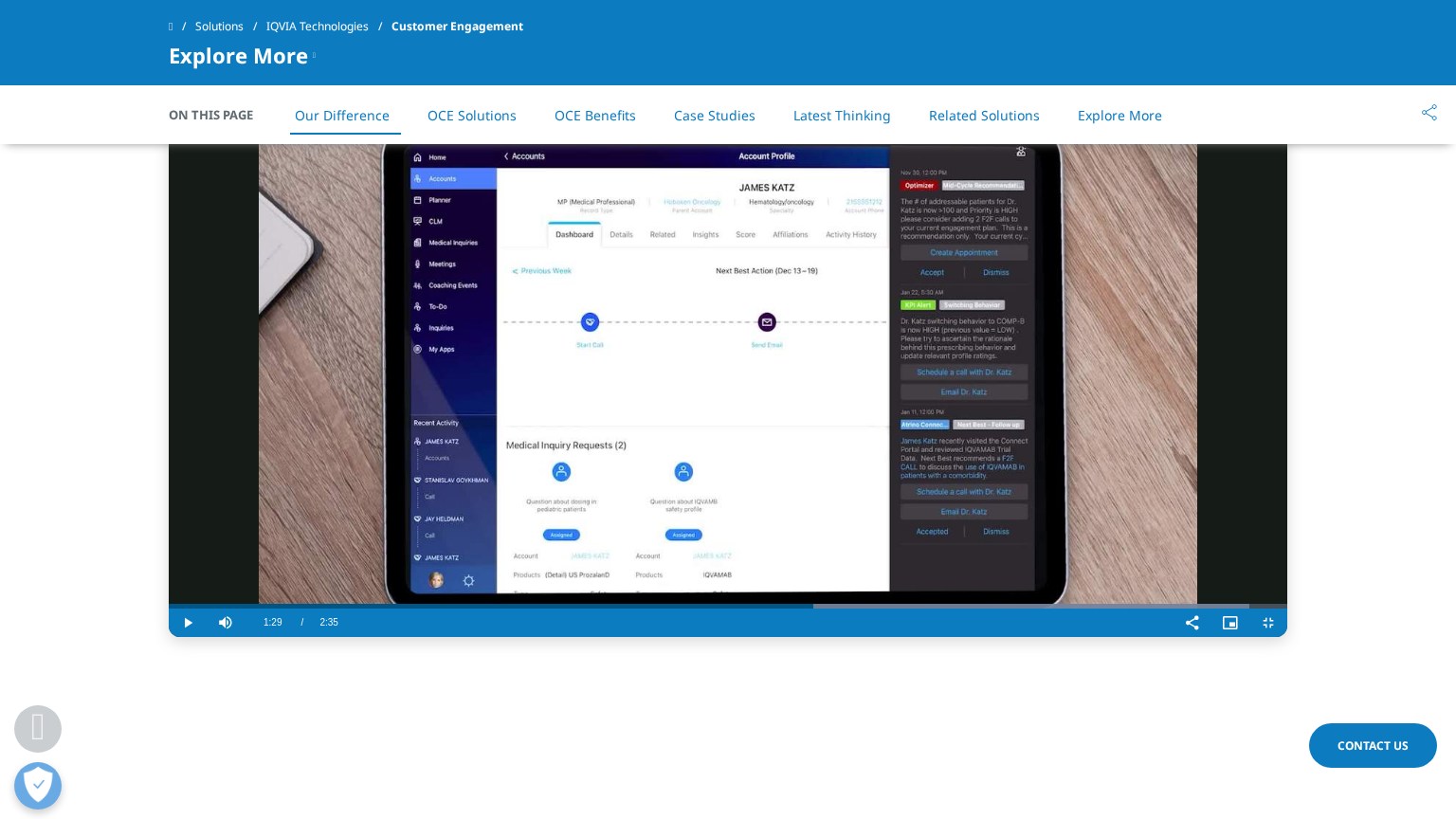 click at bounding box center [728, 373] 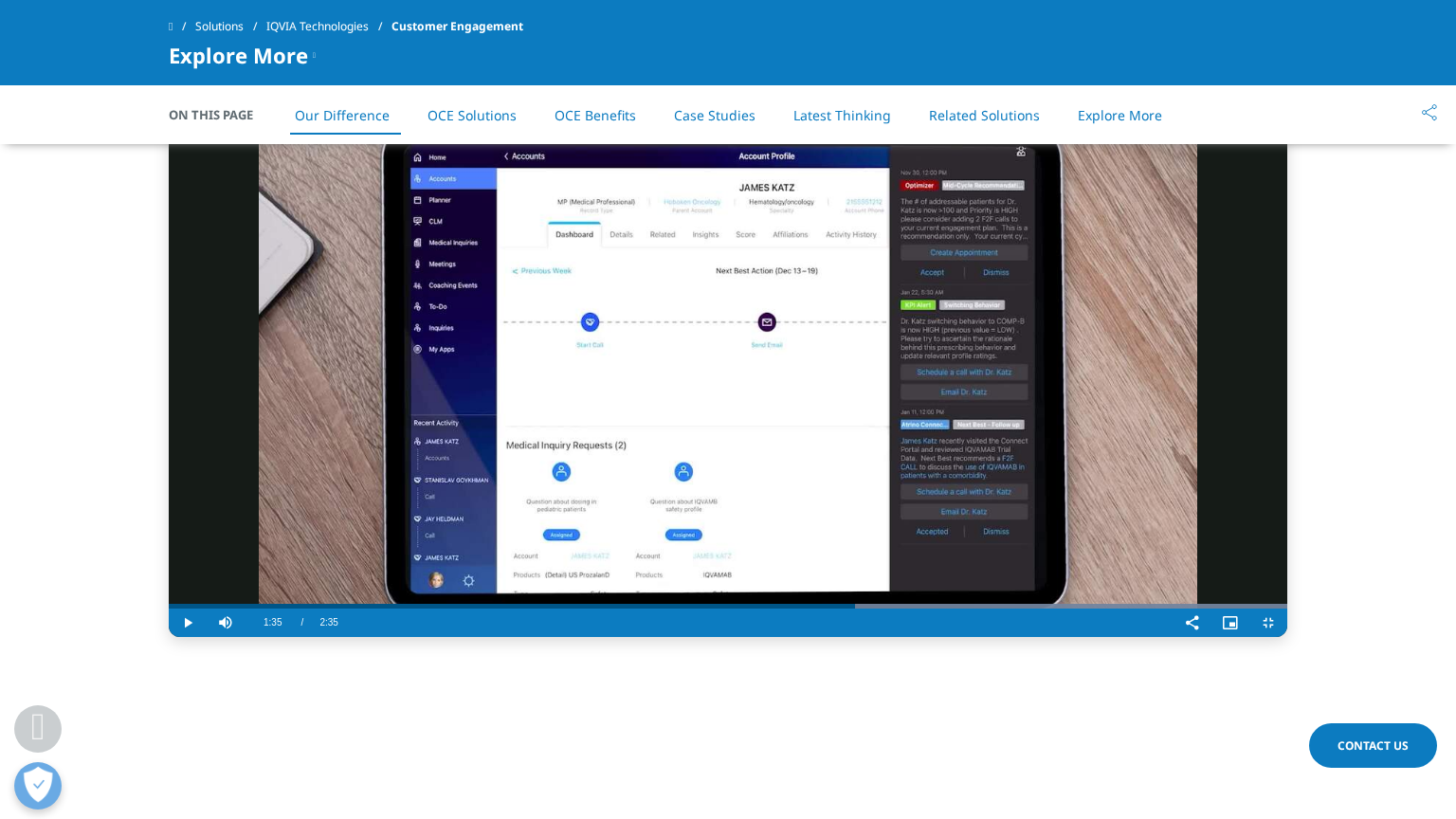click on "Loaded :  100.00% 0:45 1:27" at bounding box center (728, 606) 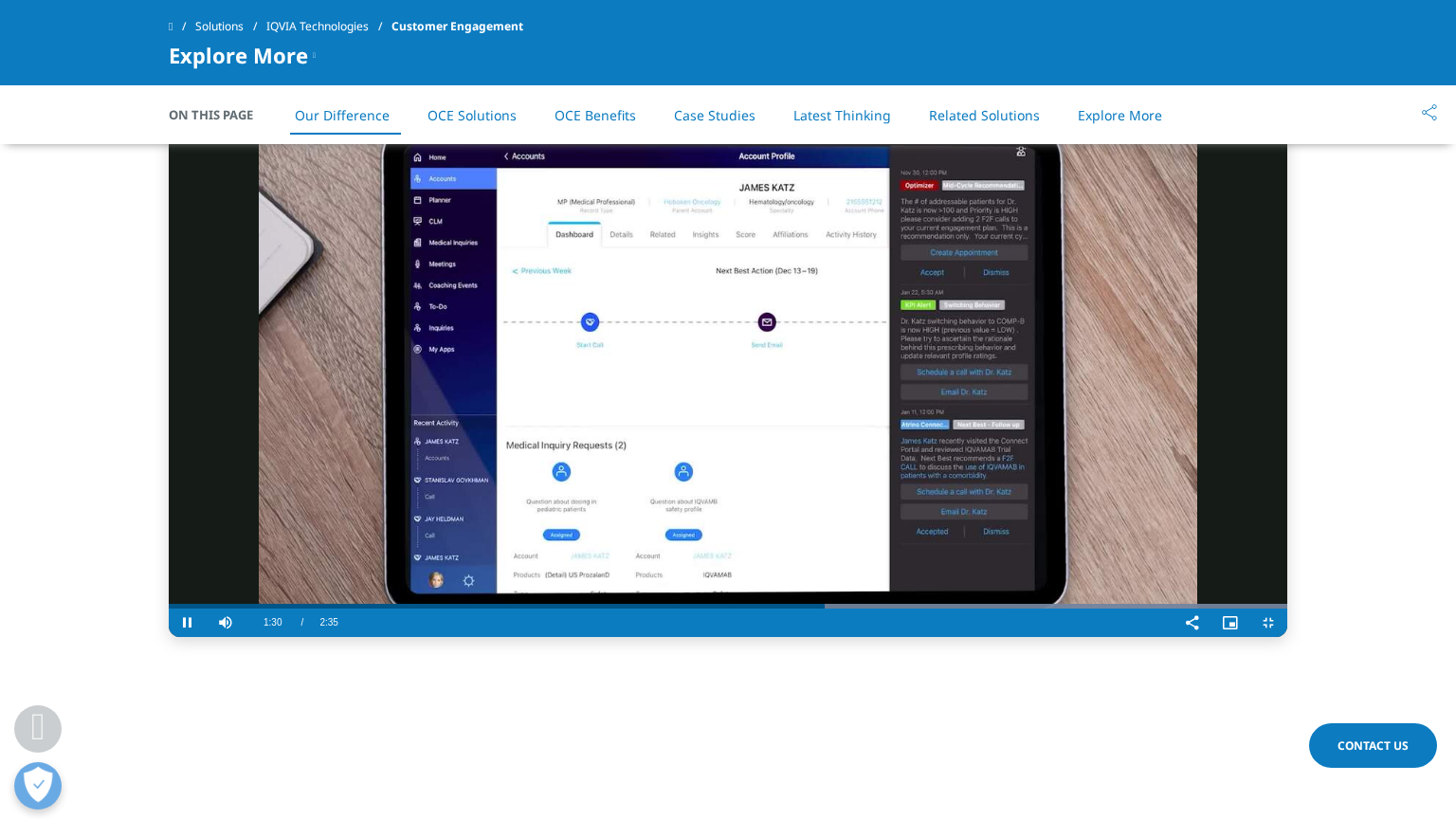 click at bounding box center (728, 373) 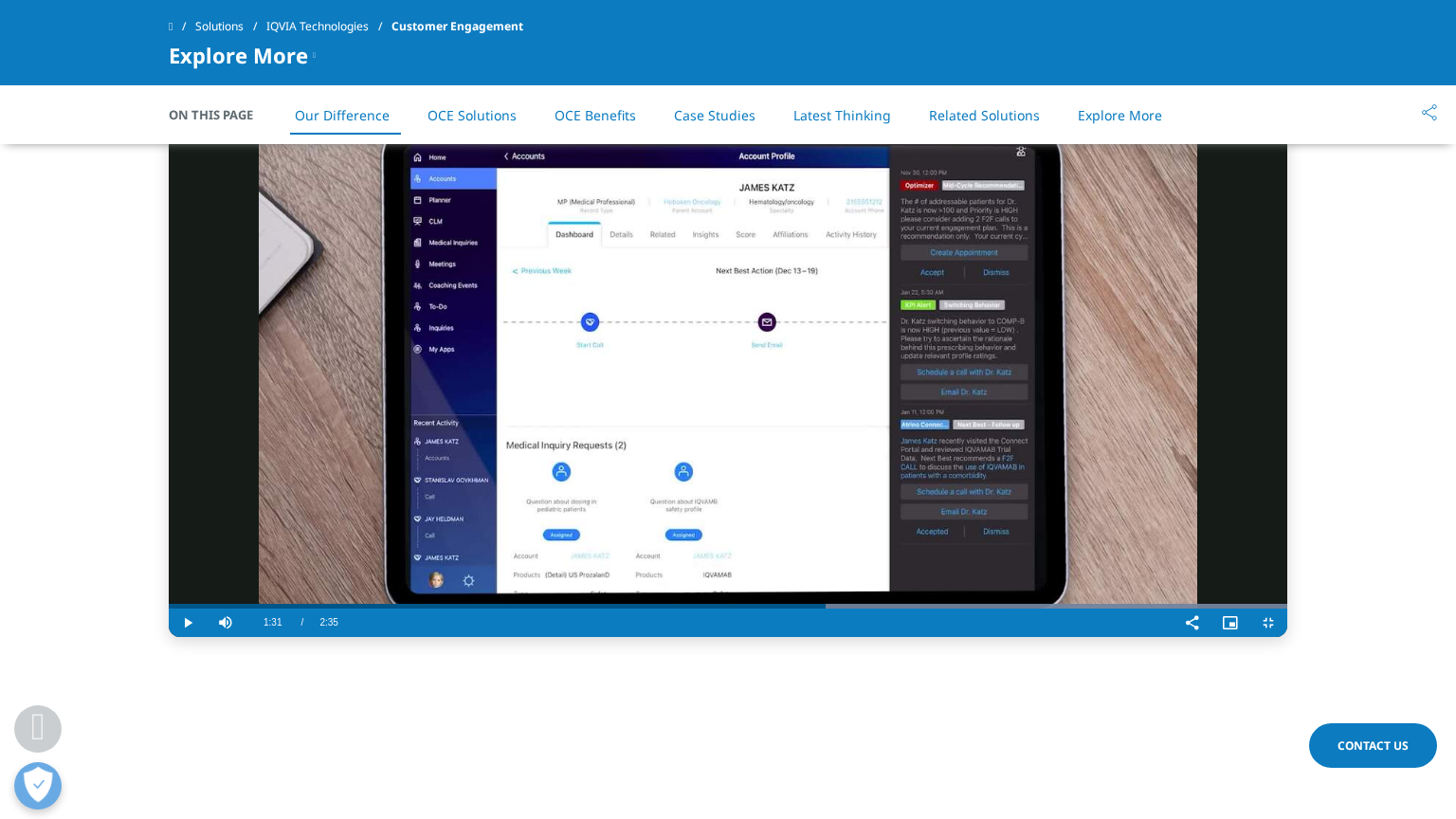 click at bounding box center [728, 373] 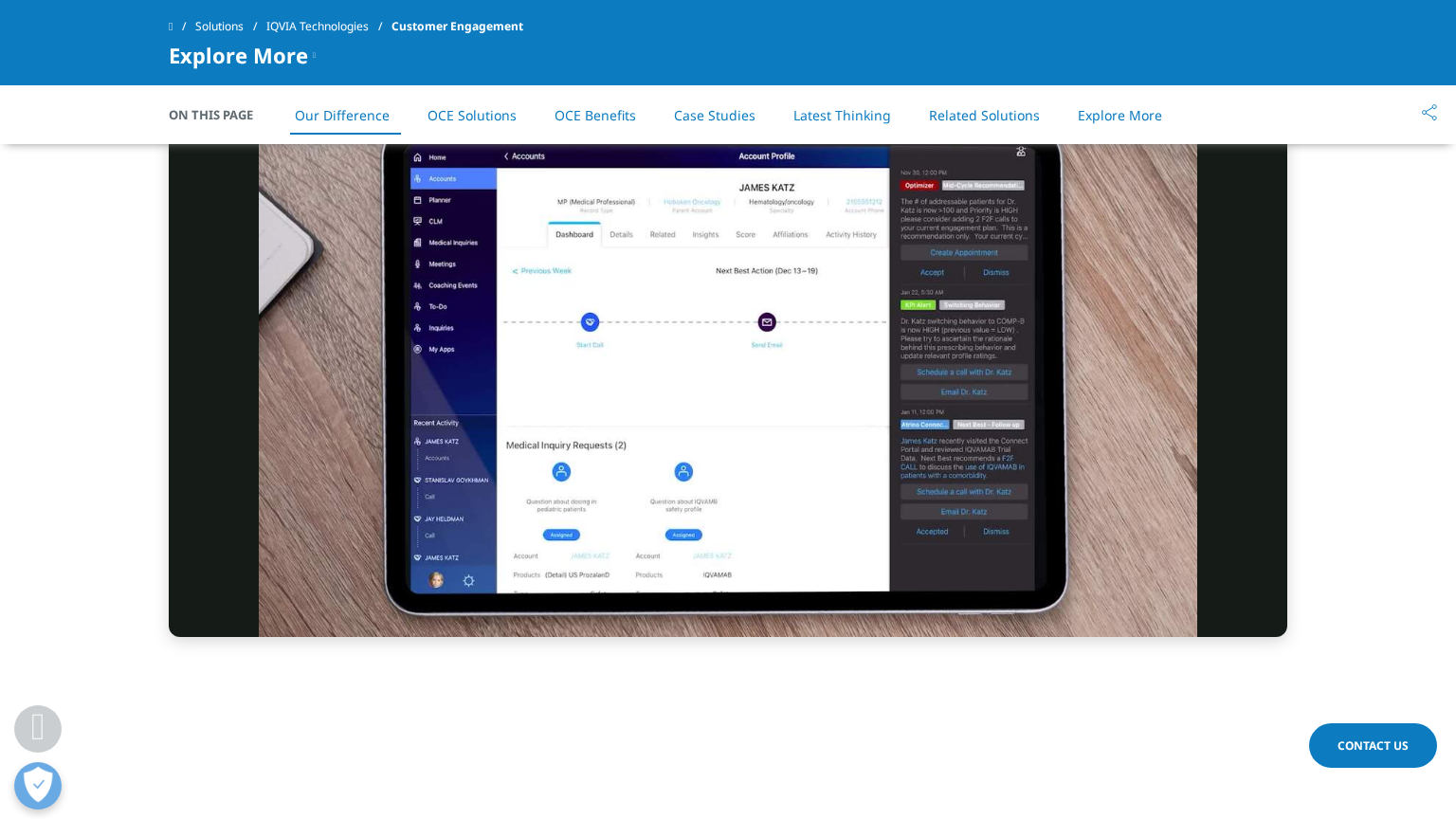 click at bounding box center (728, 373) 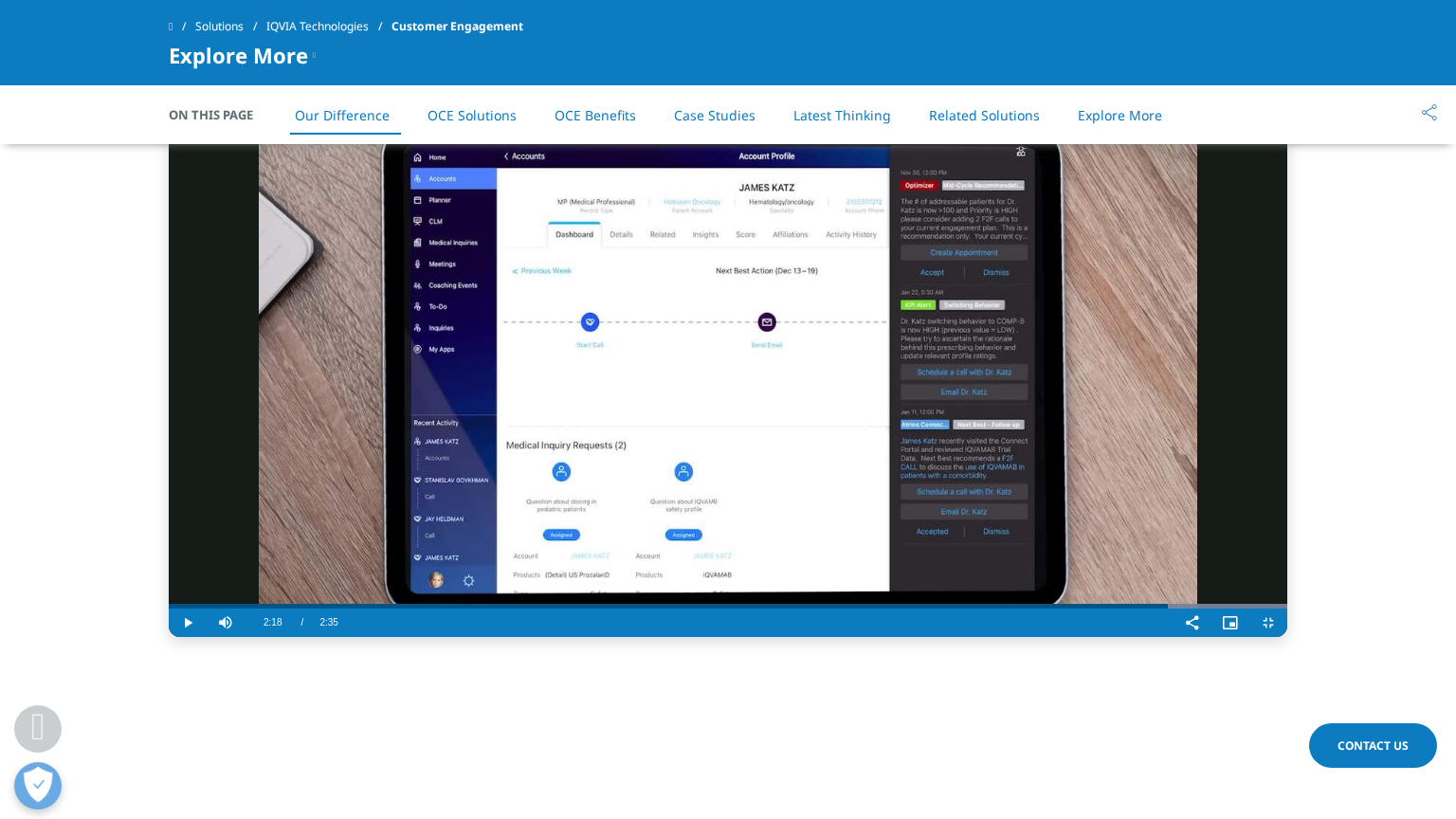 click at bounding box center [728, 373] 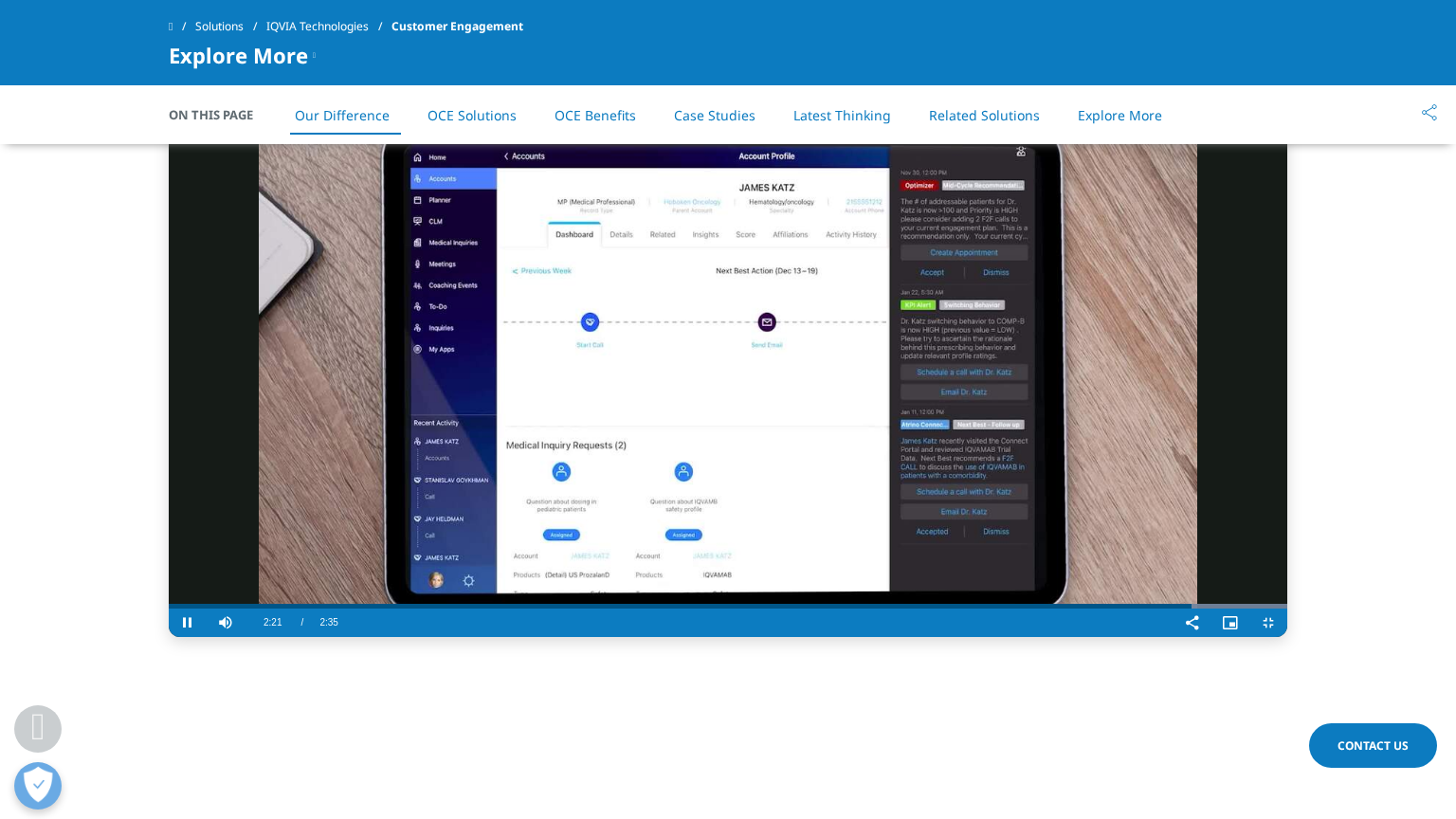click at bounding box center (728, 373) 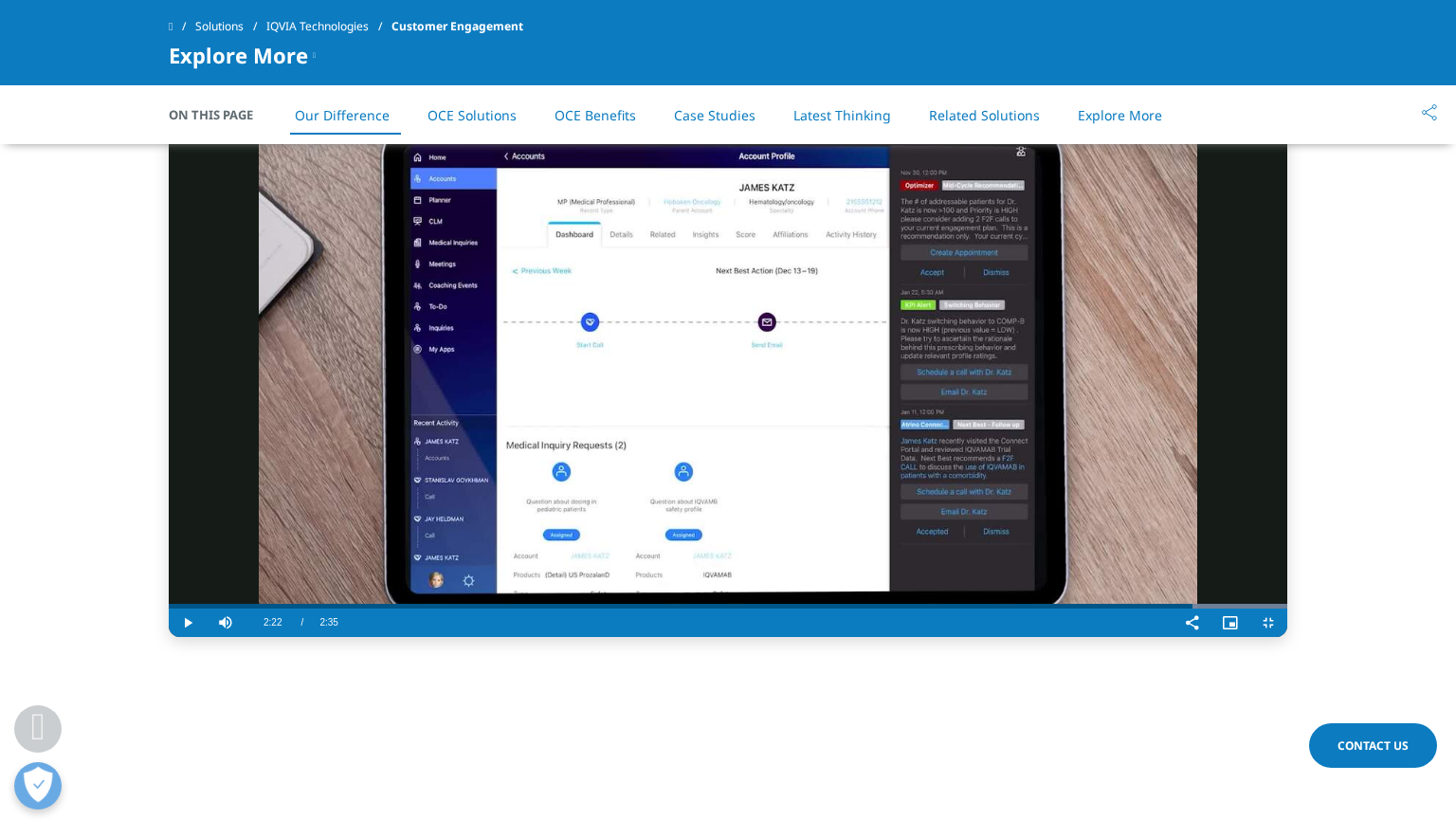 click at bounding box center (728, 373) 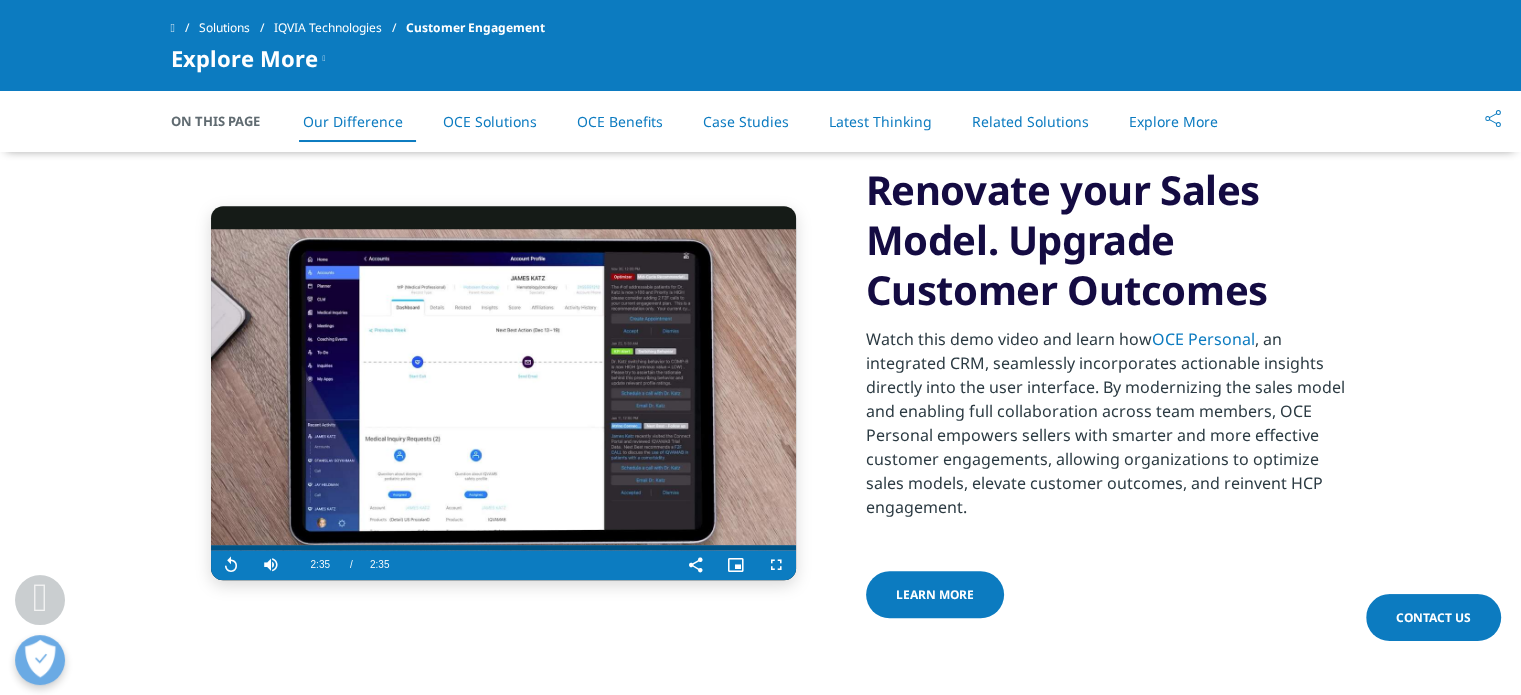 click on "Learn More" at bounding box center (935, 594) 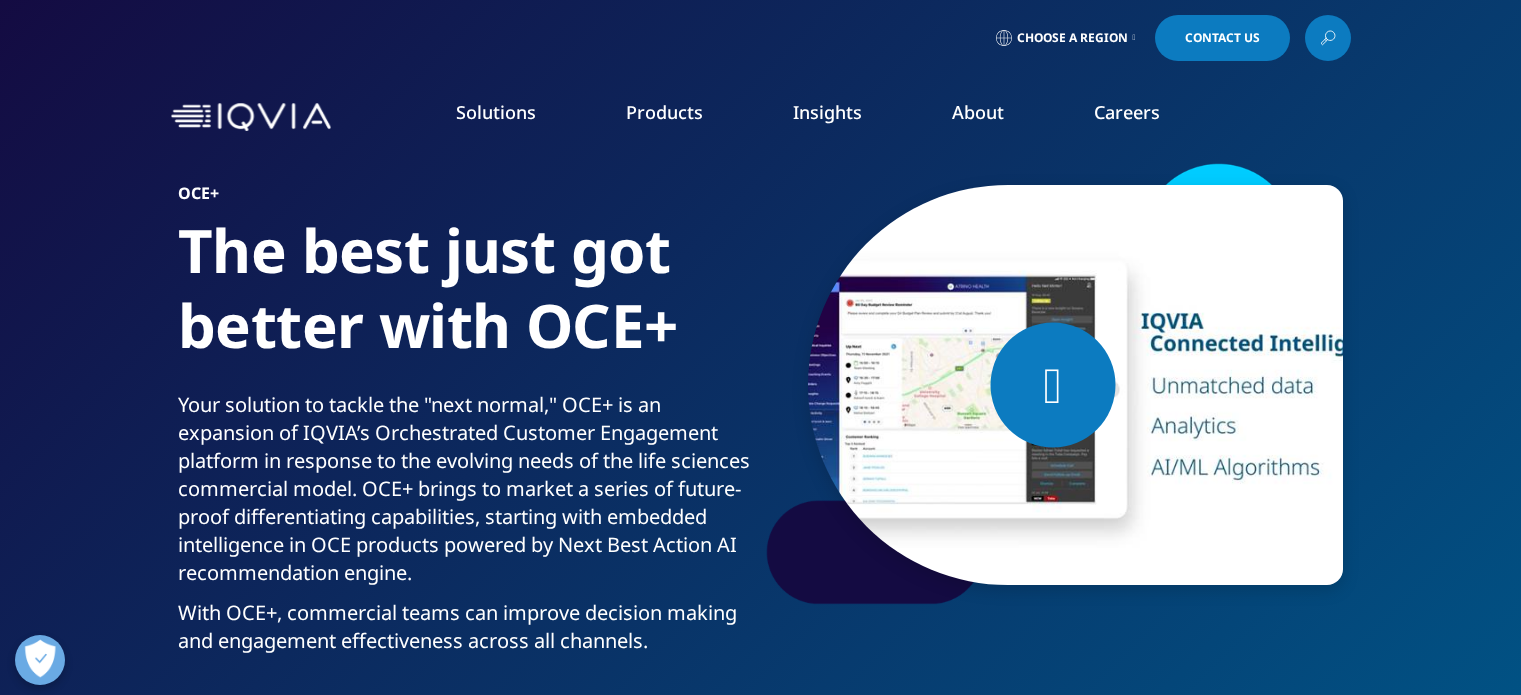 scroll, scrollTop: 0, scrollLeft: 0, axis: both 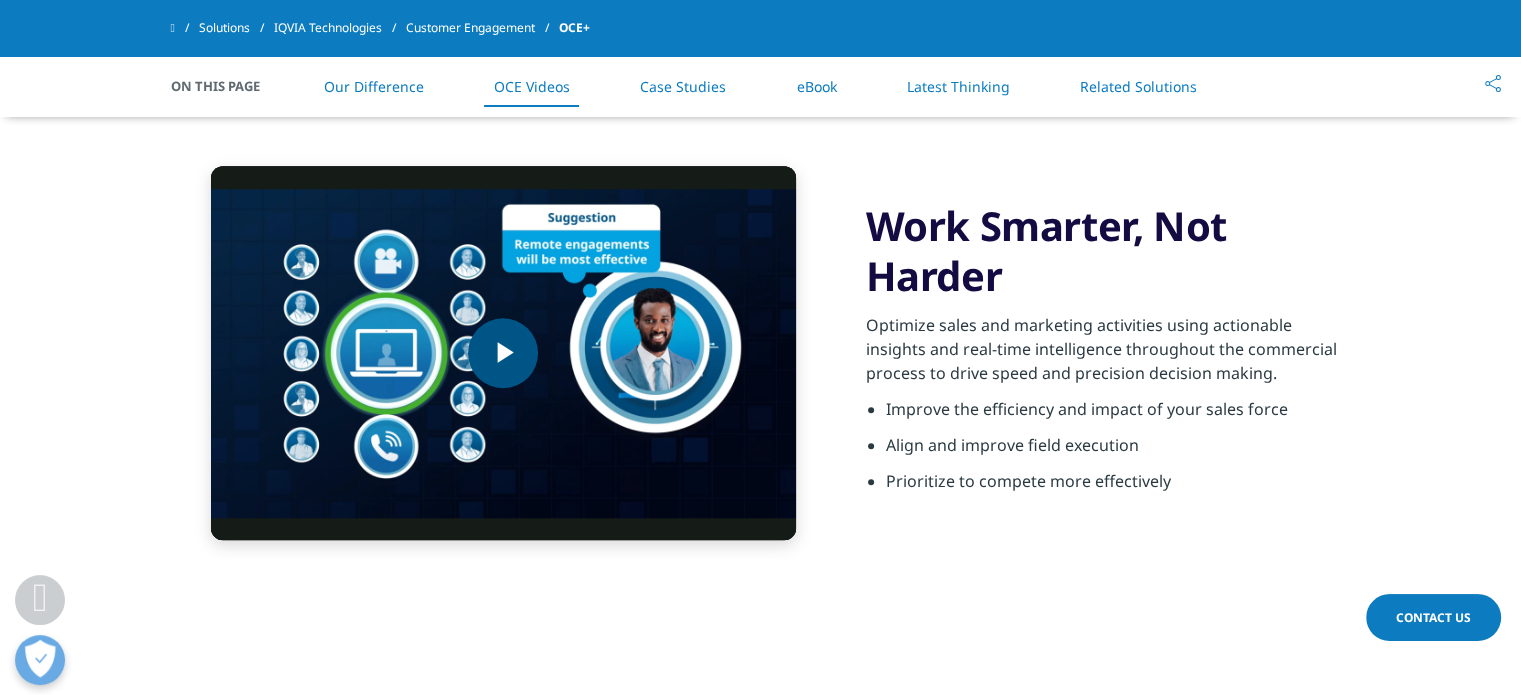 click at bounding box center [503, 353] 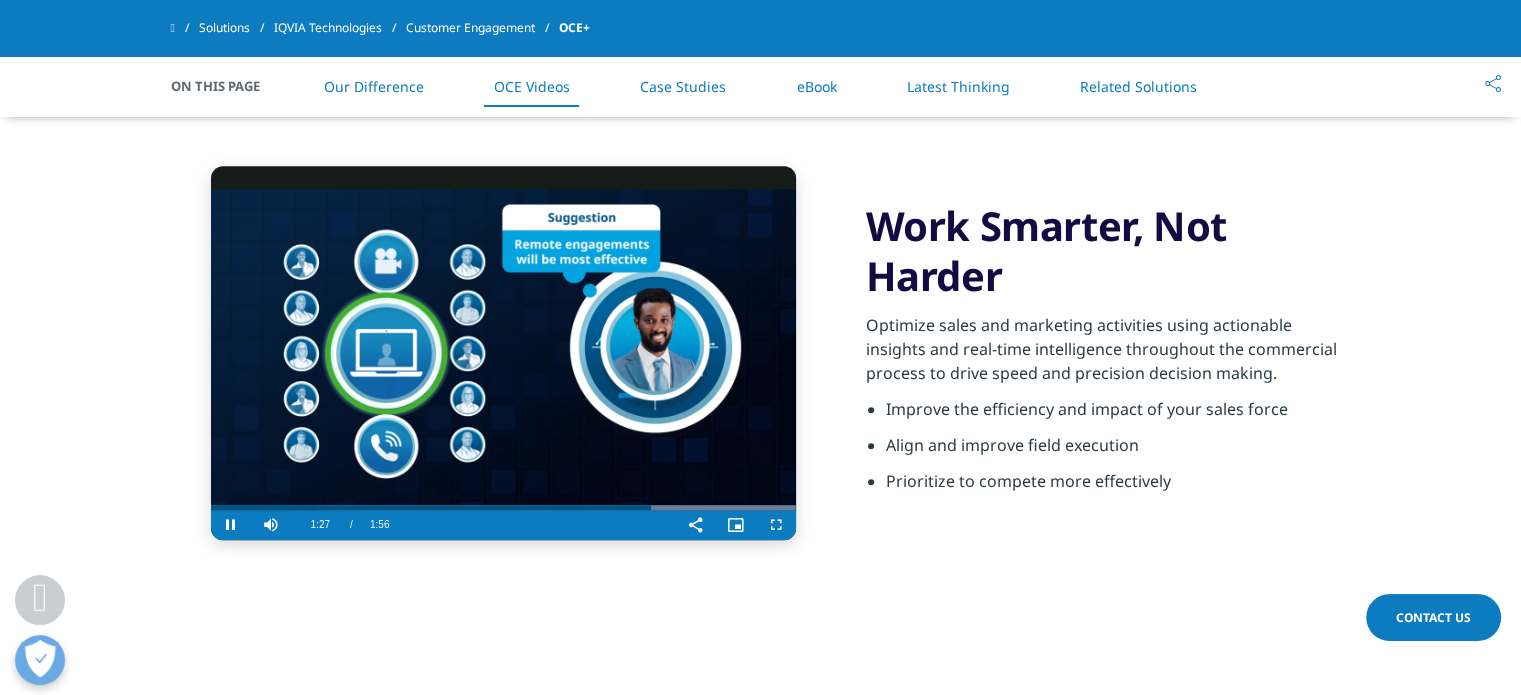 click at bounding box center [503, 353] 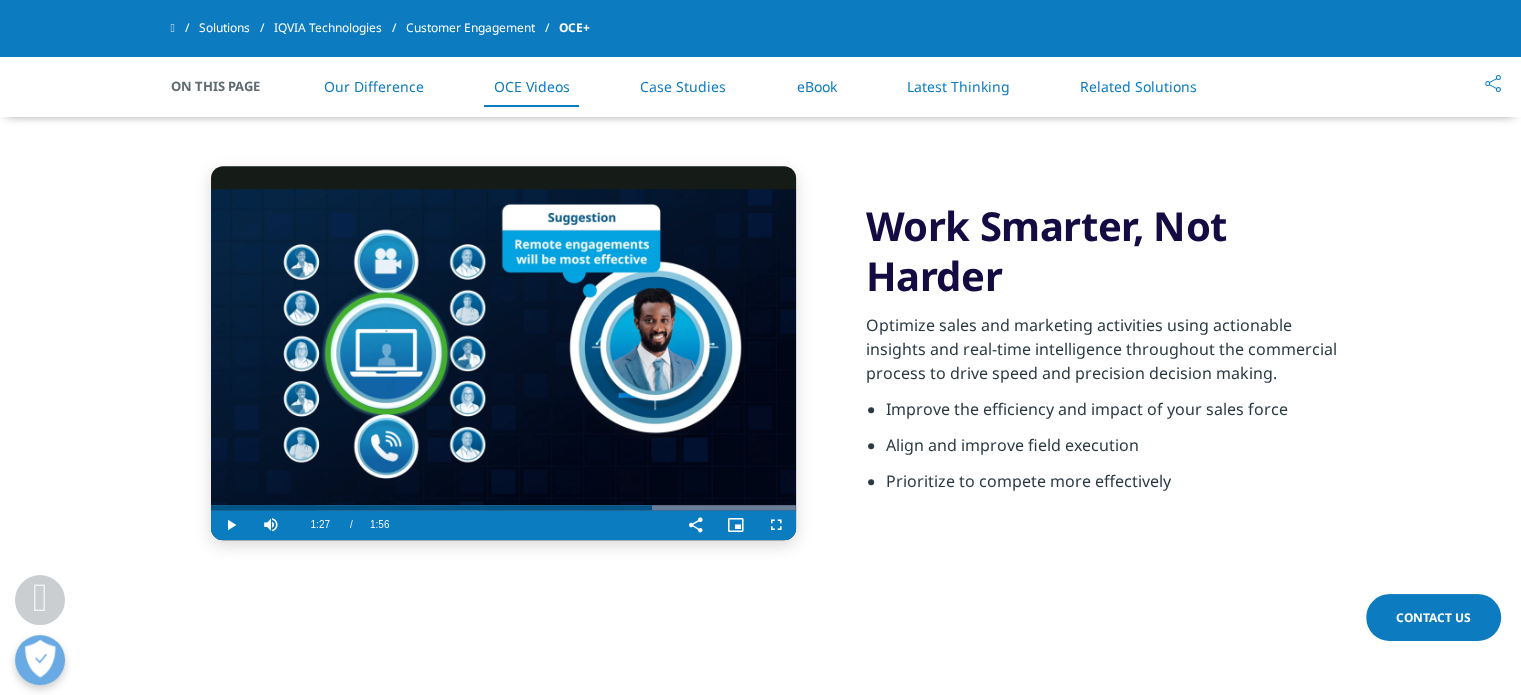 click at bounding box center (503, 353) 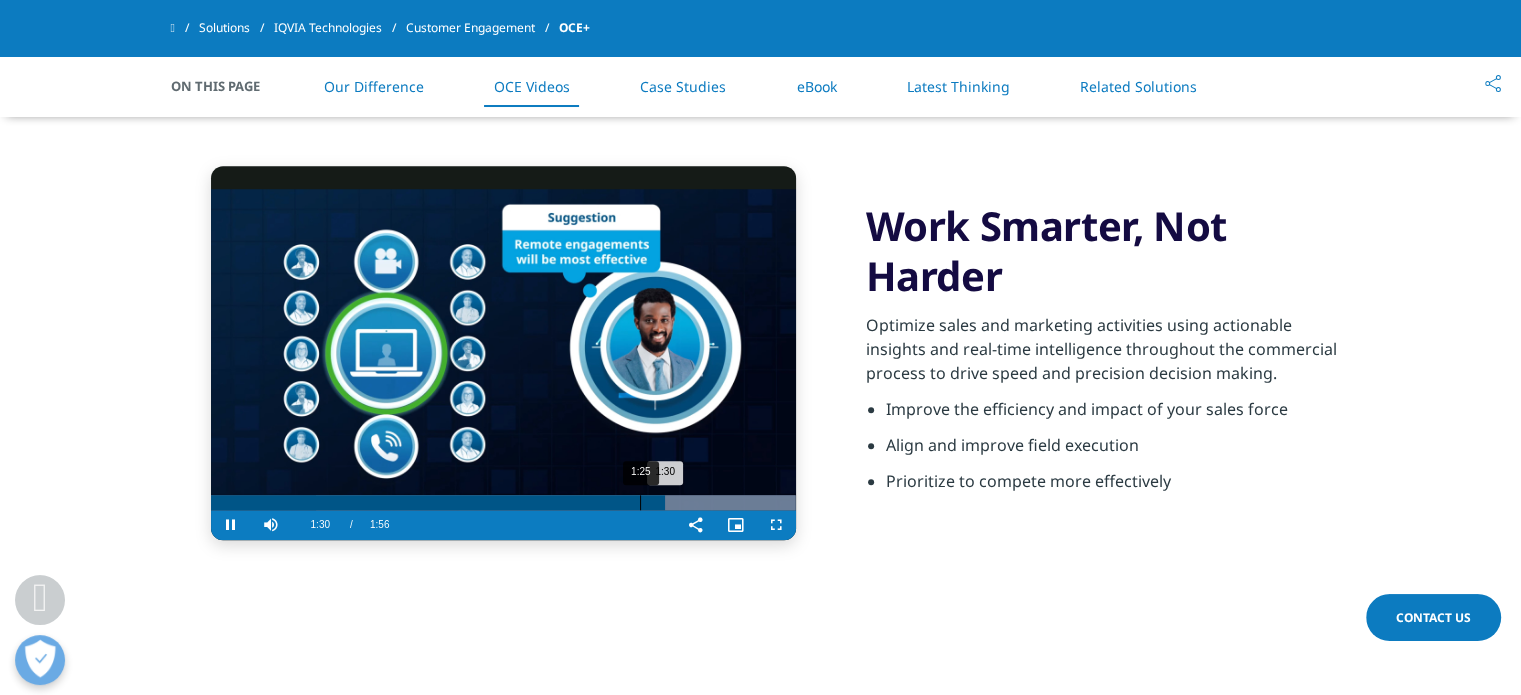 click on "1:30" at bounding box center (438, 502) 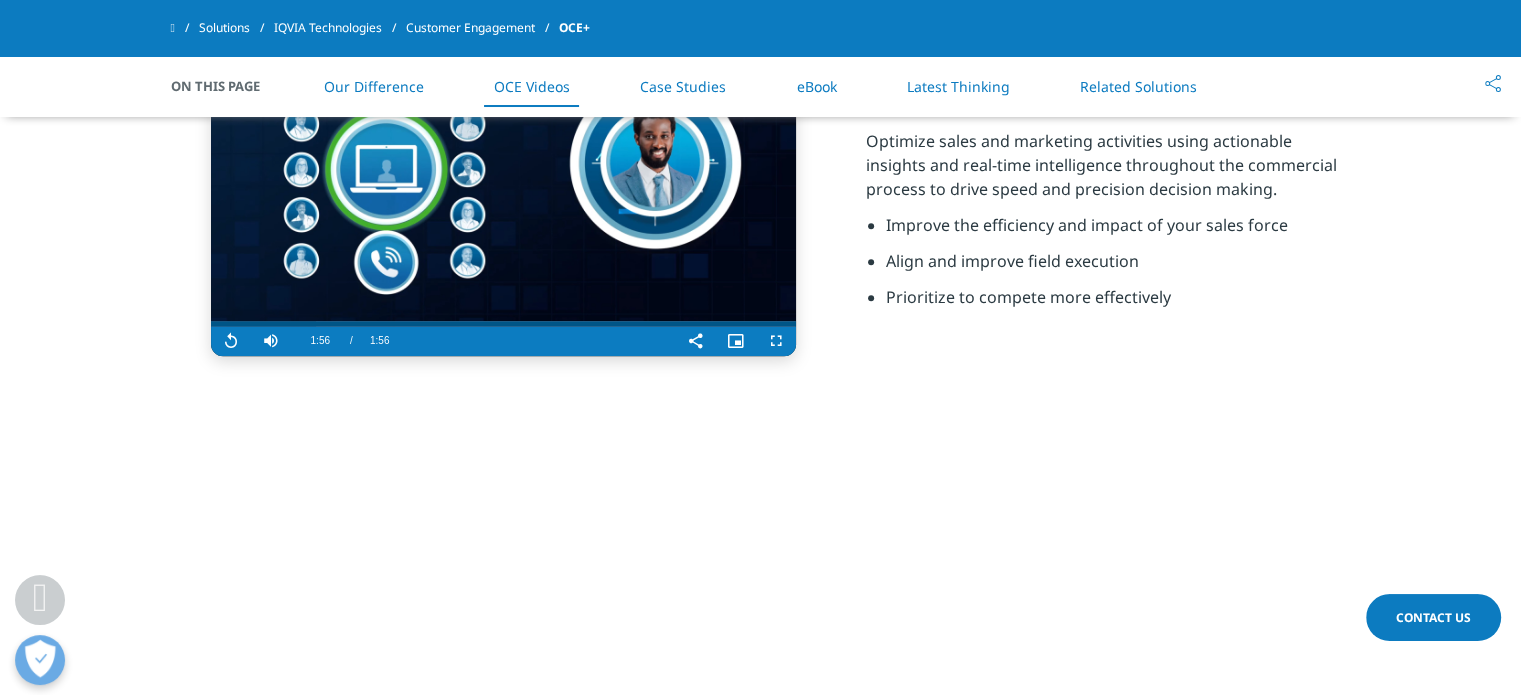 scroll, scrollTop: 2100, scrollLeft: 0, axis: vertical 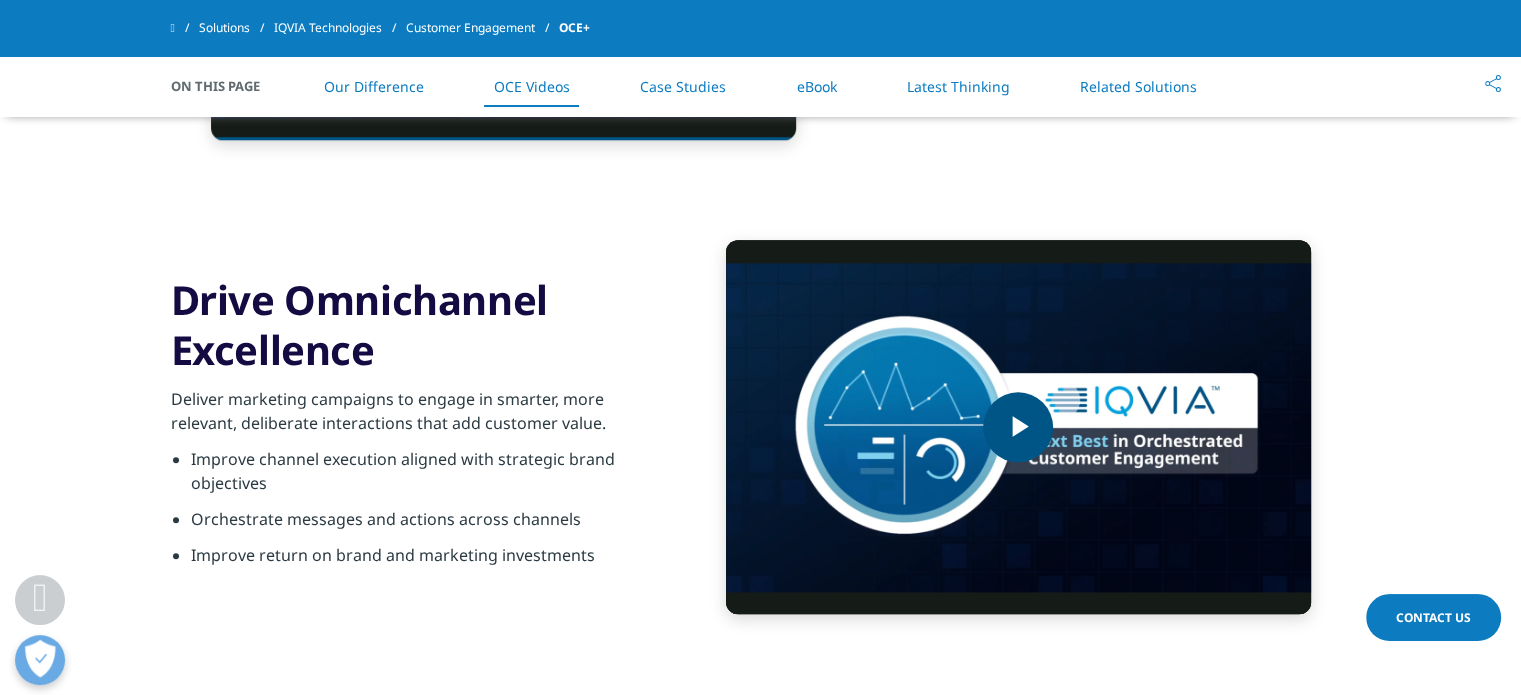 drag, startPoint x: 1015, startPoint y: 427, endPoint x: 1014, endPoint y: 451, distance: 24.020824 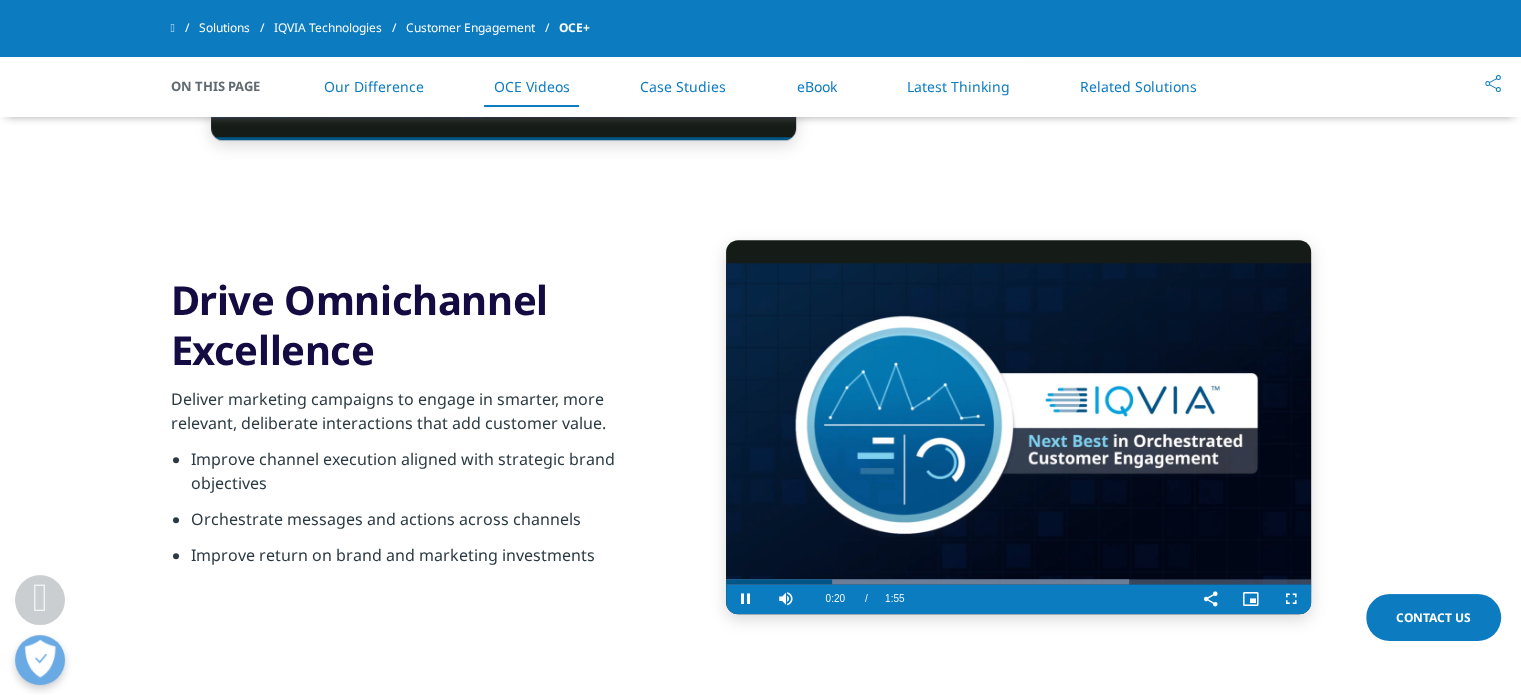click at bounding box center [1018, 427] 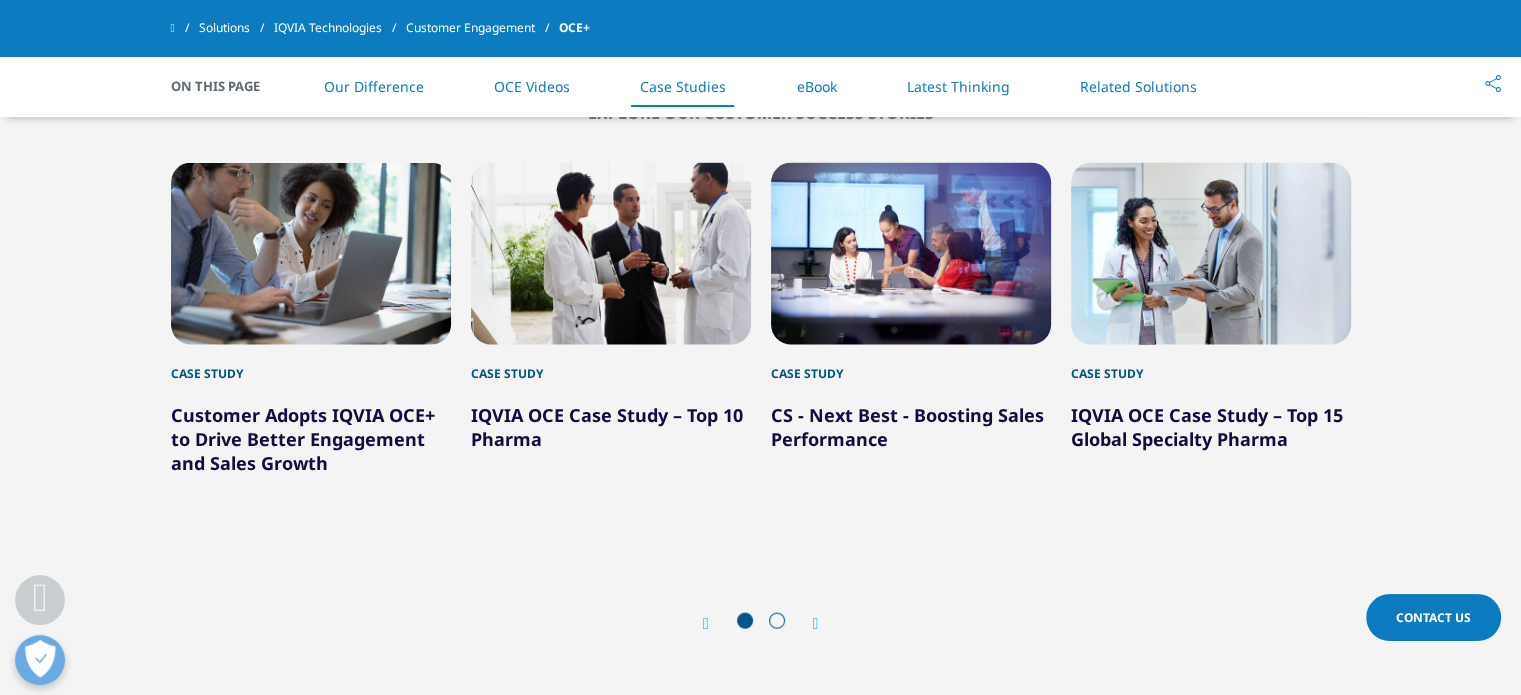 scroll, scrollTop: 4300, scrollLeft: 0, axis: vertical 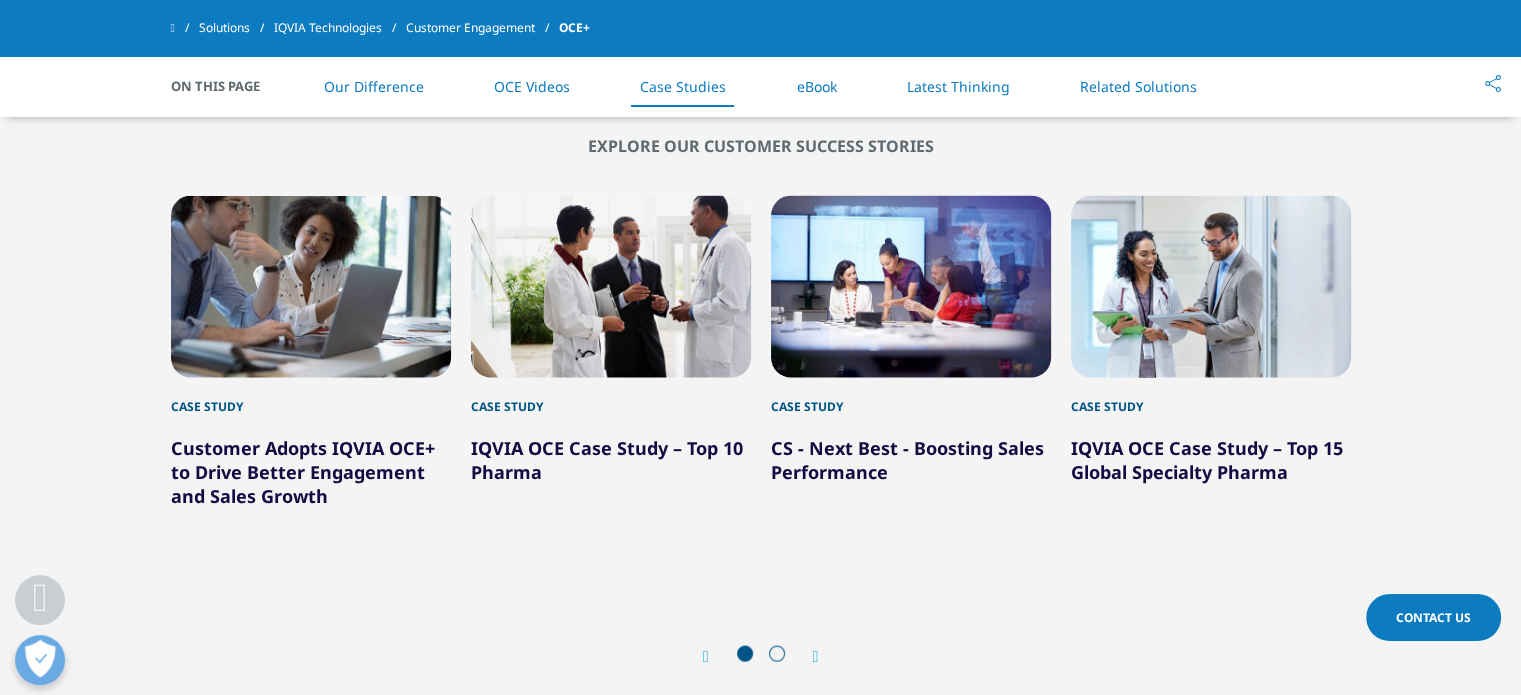 click on "Customer Adopts IQVIA OCE+ to Drive Better Engagement and Sales Growth" at bounding box center [303, 472] 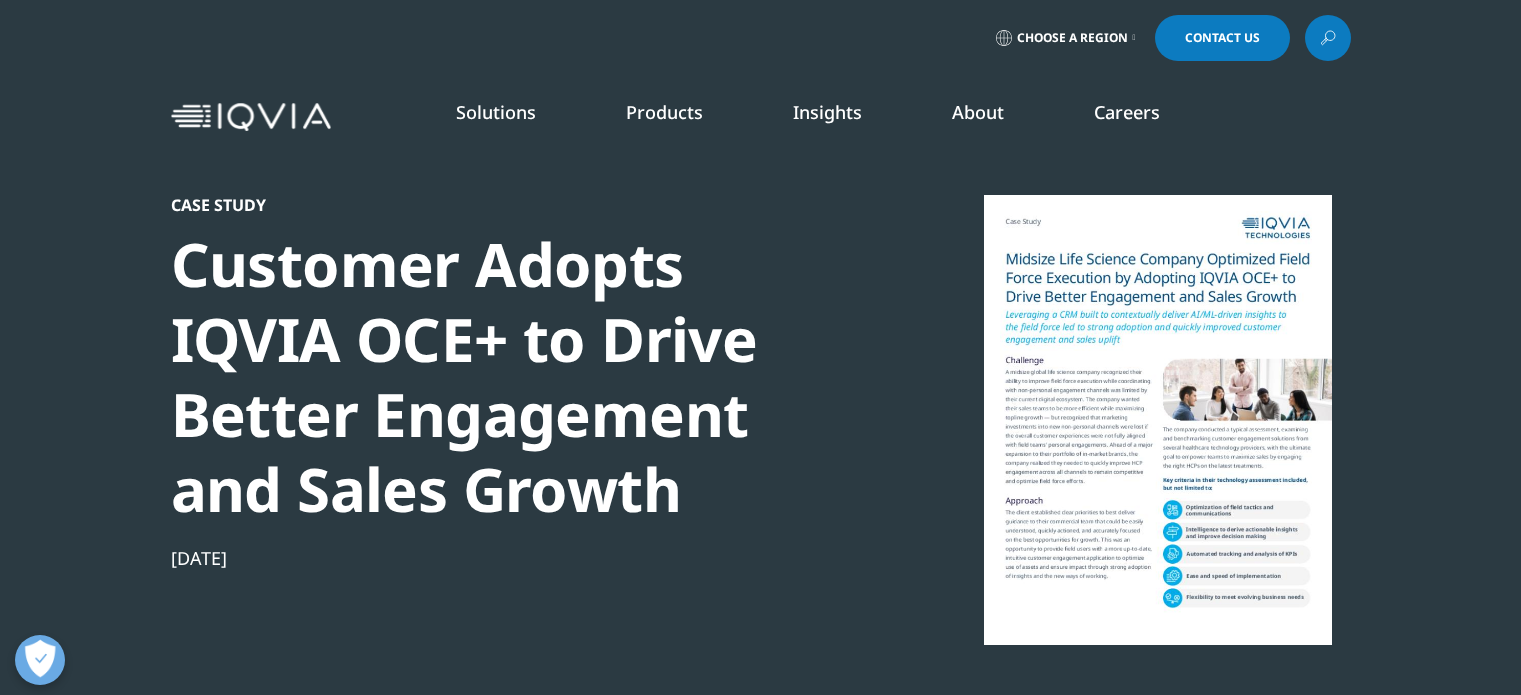scroll, scrollTop: 400, scrollLeft: 0, axis: vertical 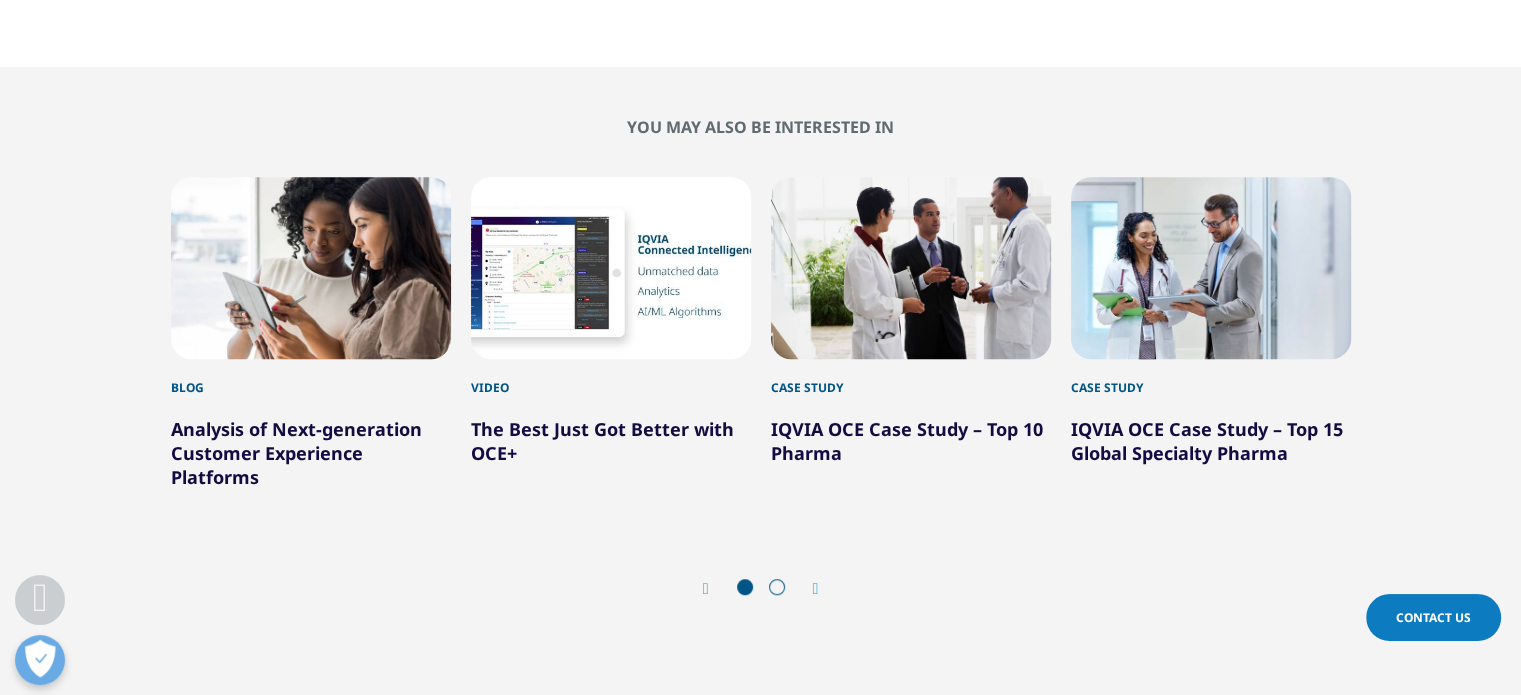 click on "IQVIA OCE Case Study – Top 10 Pharma" at bounding box center [907, 441] 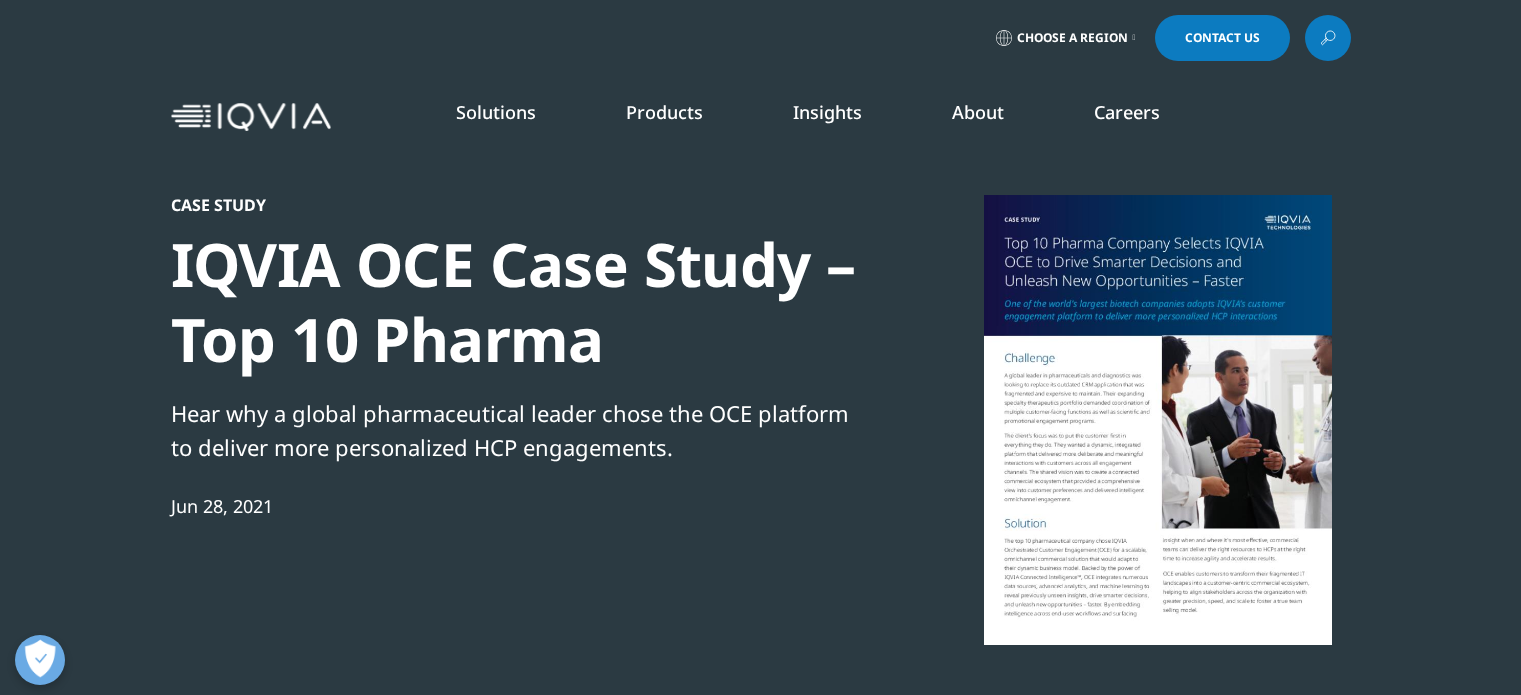 scroll, scrollTop: 0, scrollLeft: 0, axis: both 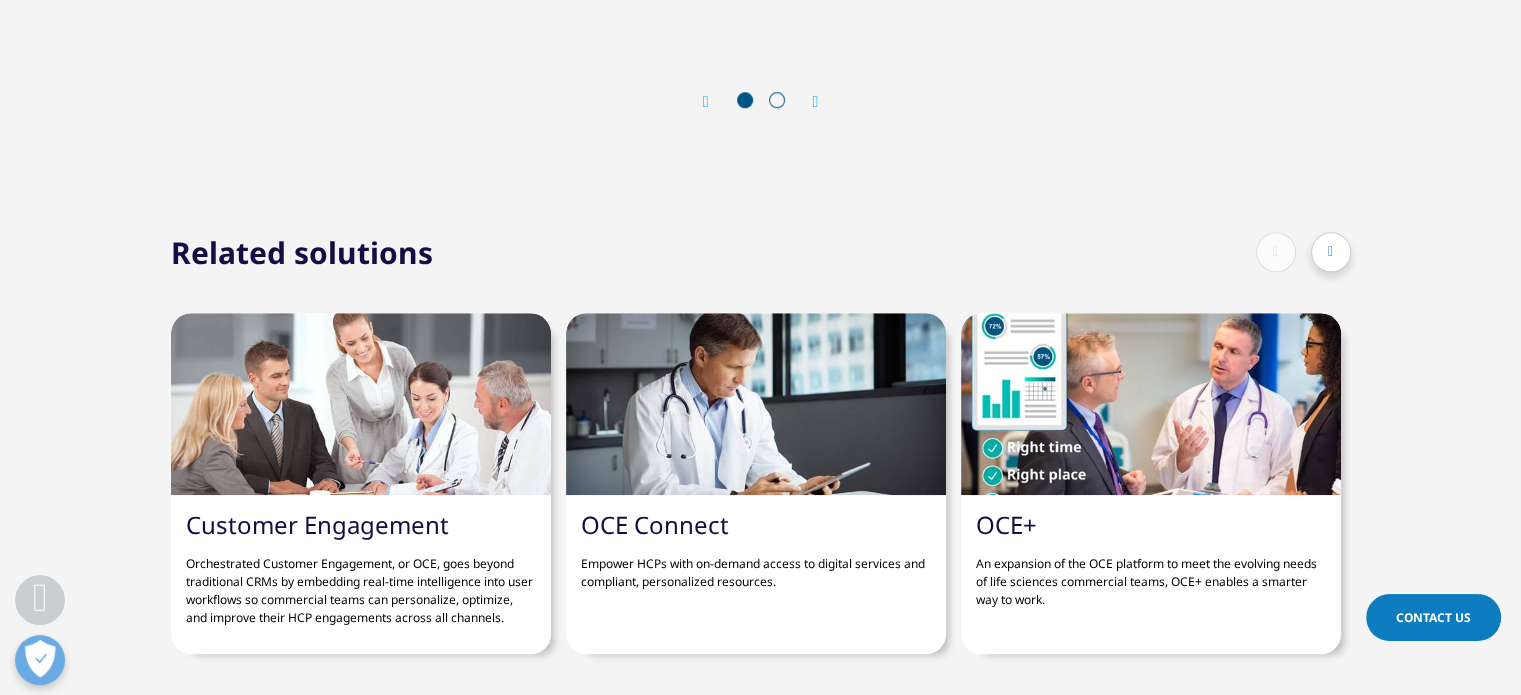 click on "Customer Engagement" at bounding box center (317, 524) 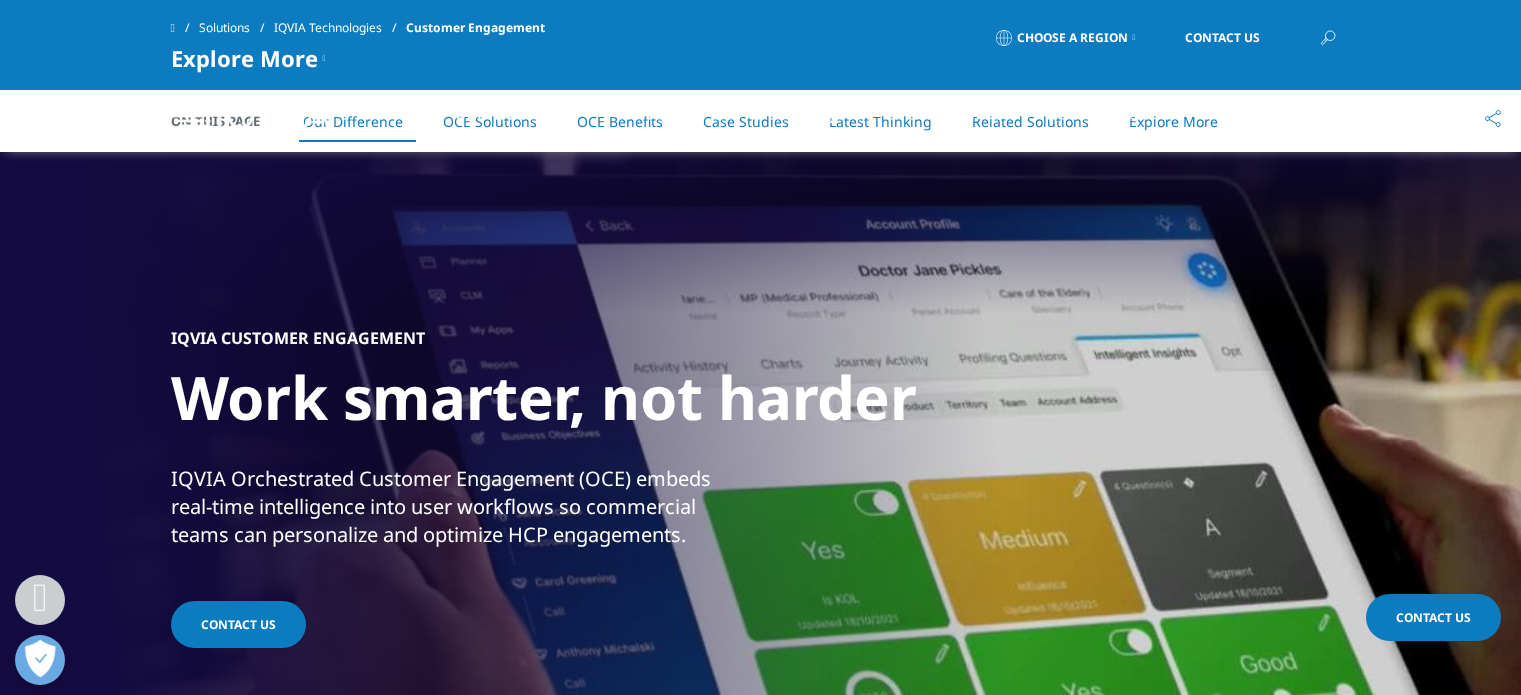 scroll, scrollTop: 1400, scrollLeft: 0, axis: vertical 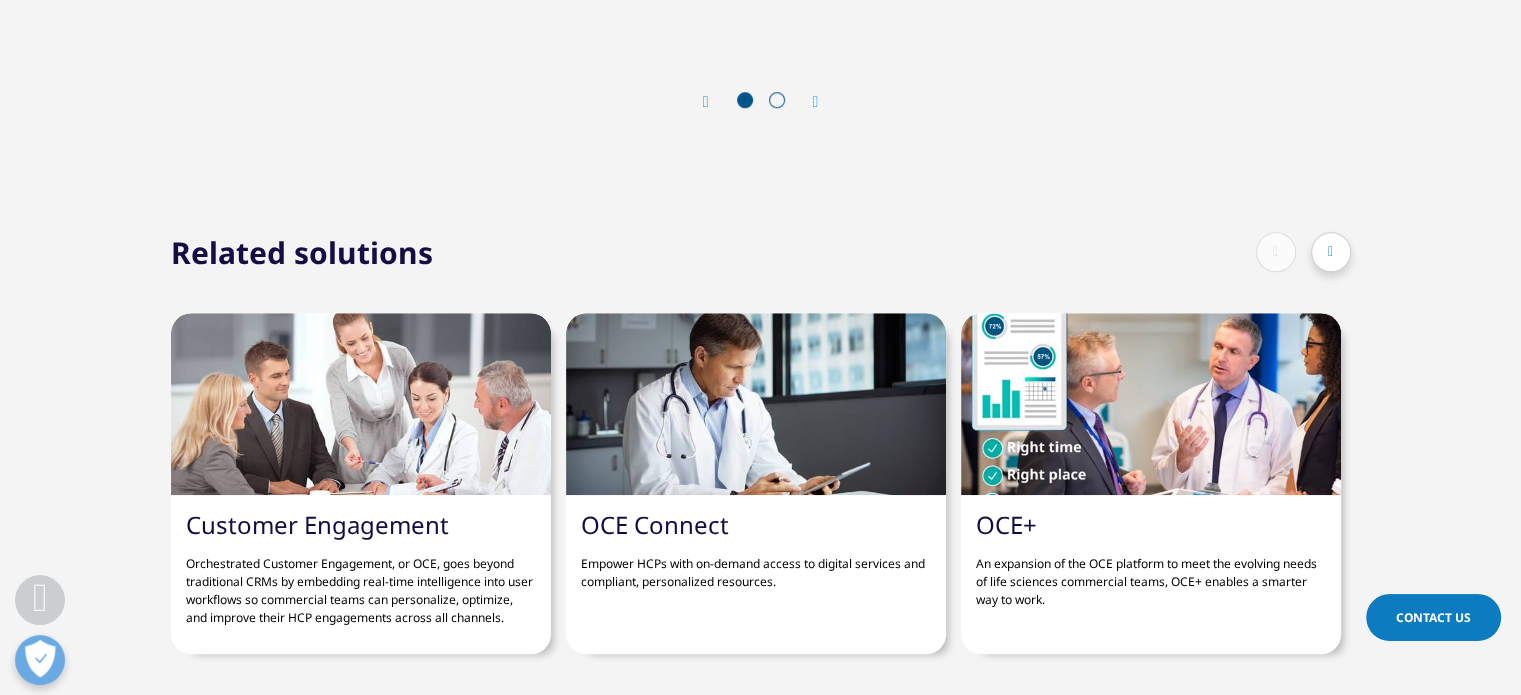 click on "OCE Connect" at bounding box center [655, 524] 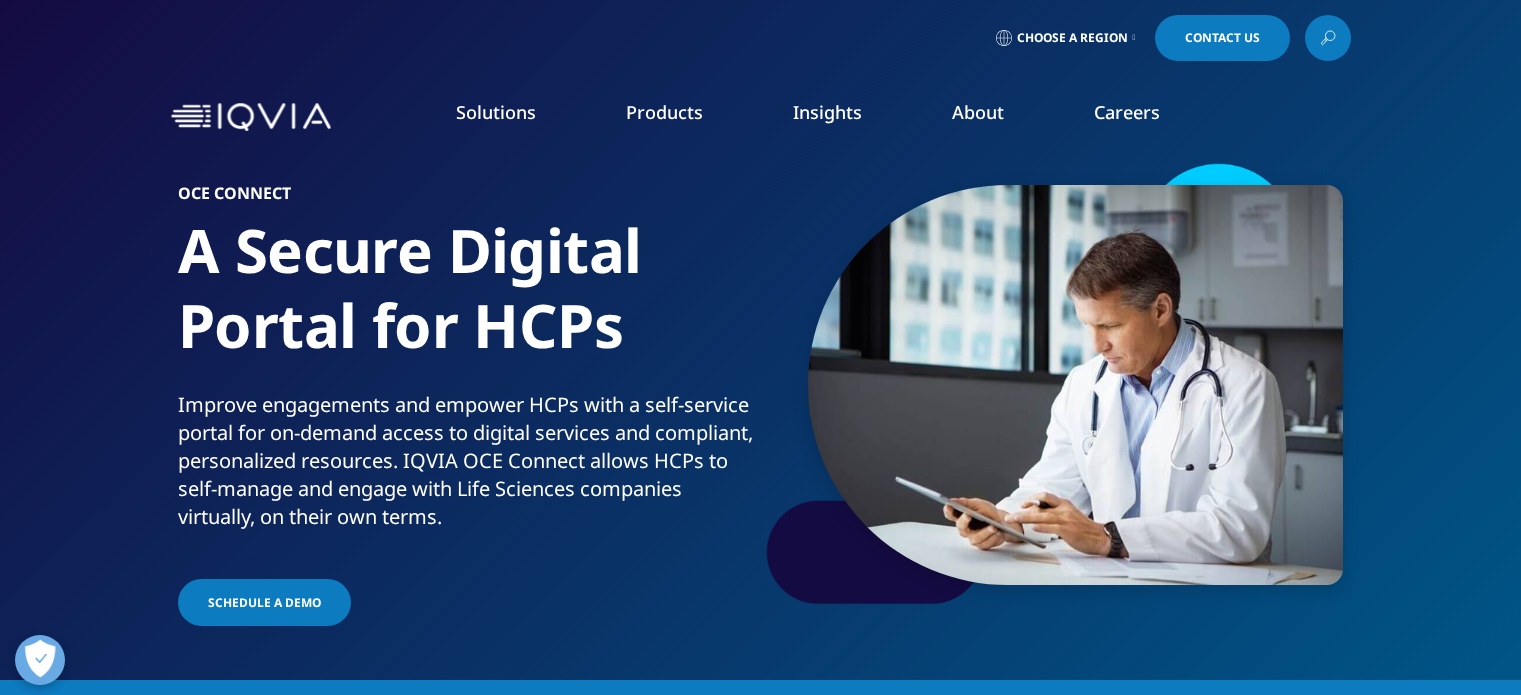 scroll, scrollTop: 0, scrollLeft: 0, axis: both 